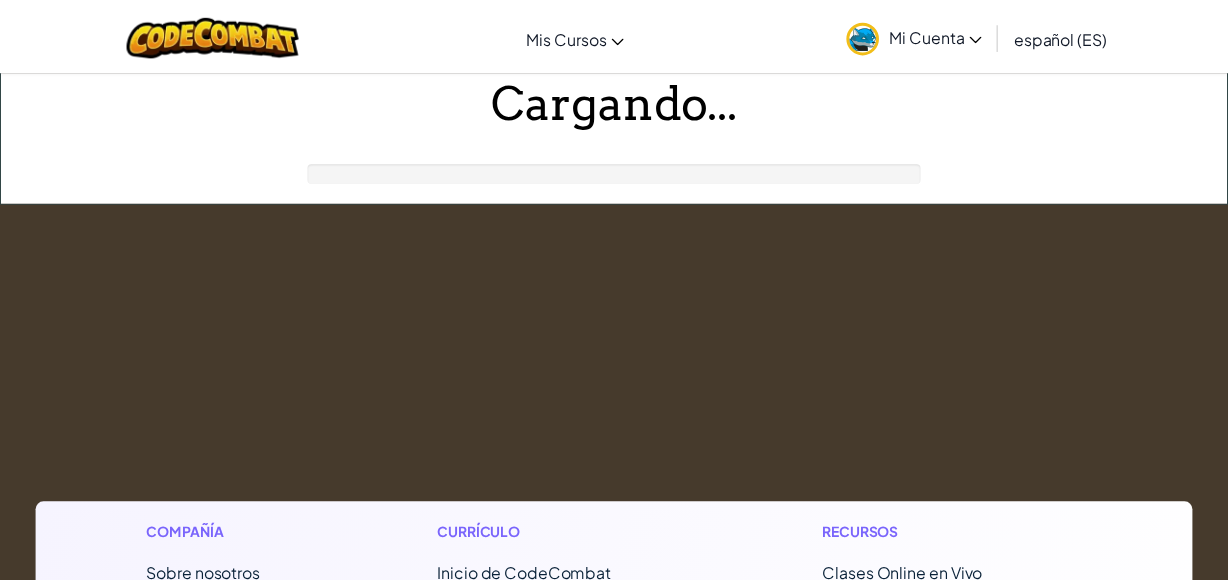 scroll, scrollTop: 0, scrollLeft: 0, axis: both 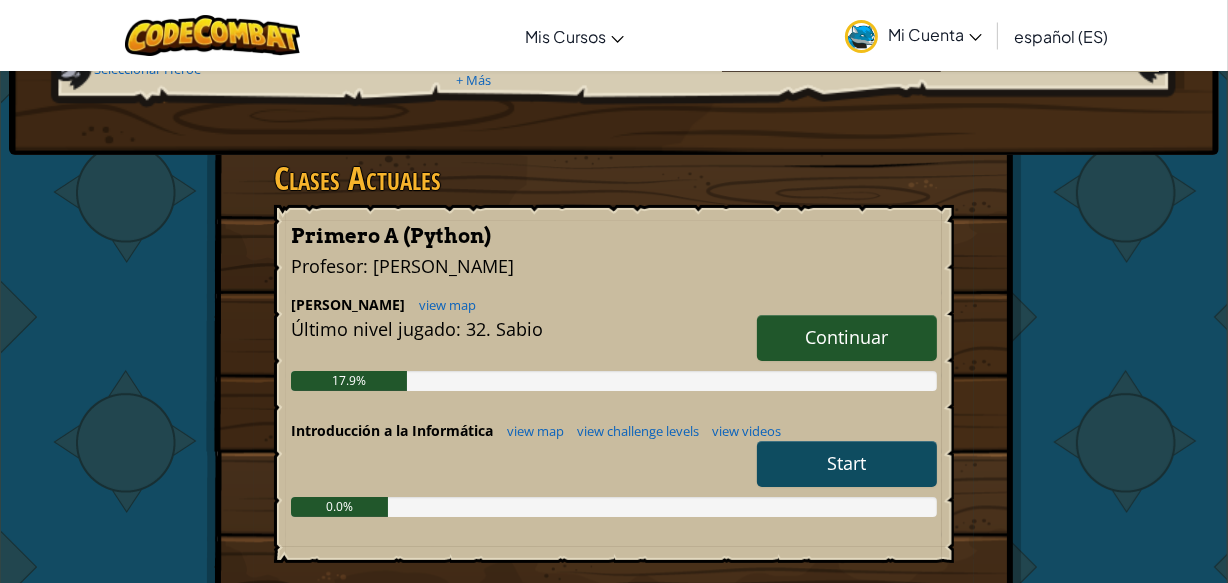 drag, startPoint x: 889, startPoint y: 448, endPoint x: 875, endPoint y: 452, distance: 14.56022 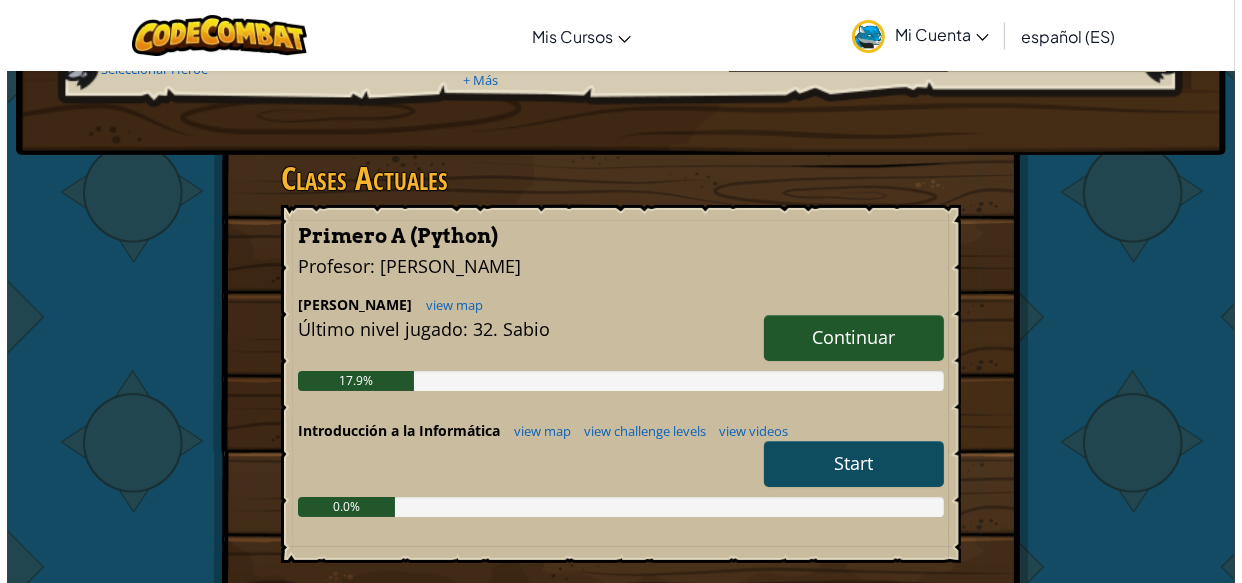scroll, scrollTop: 0, scrollLeft: 0, axis: both 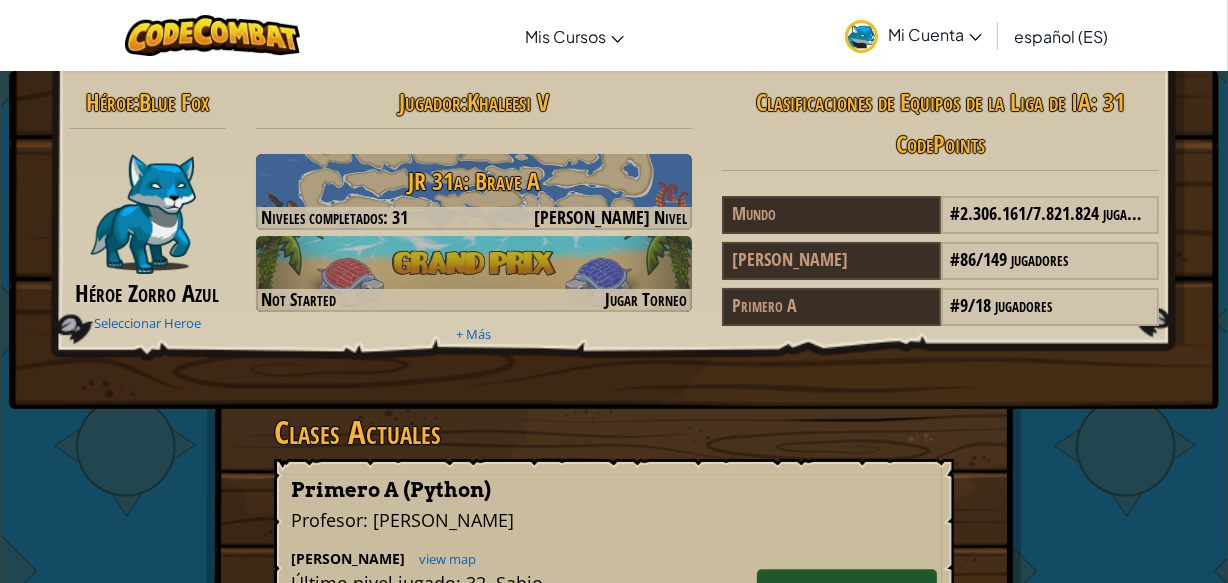 select on "es-ES" 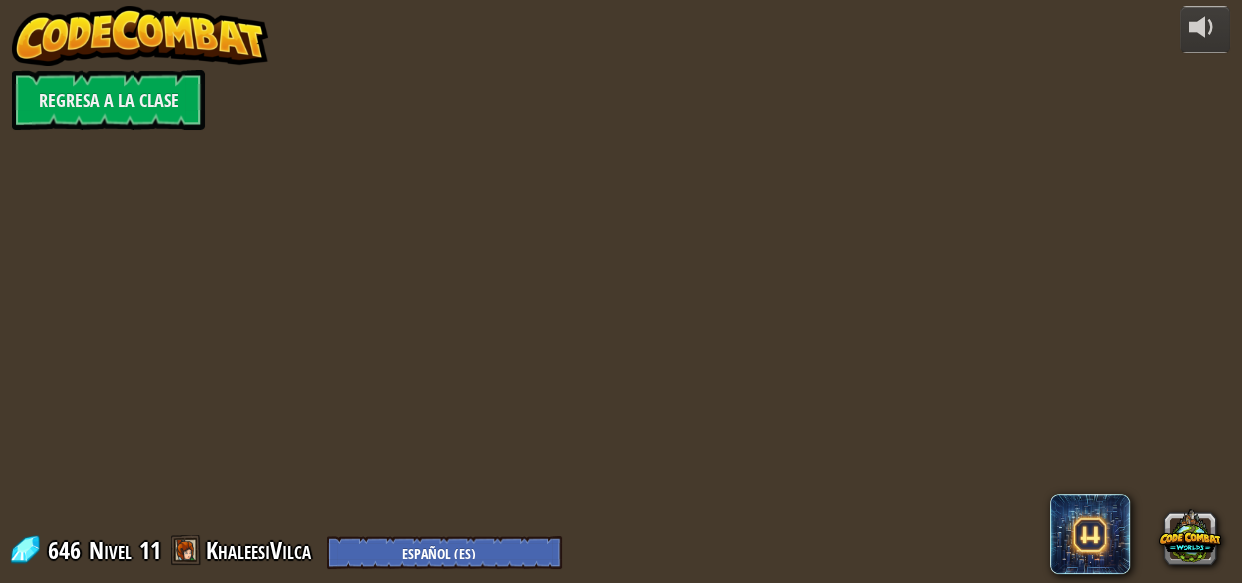 select on "es-ES" 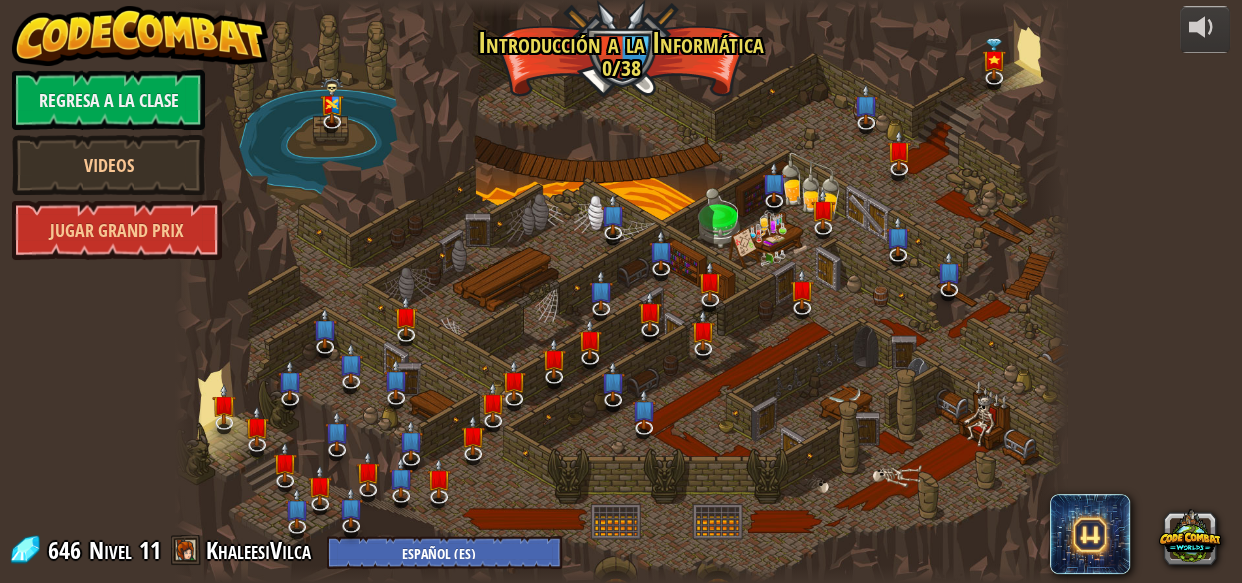 select on "es-ES" 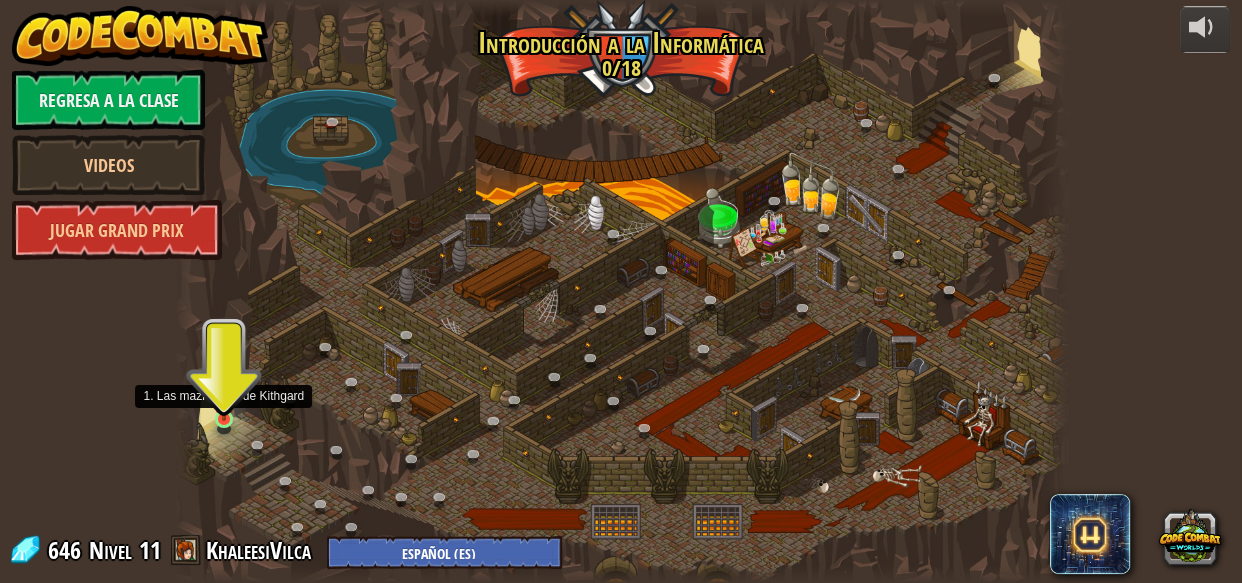click at bounding box center [224, 398] 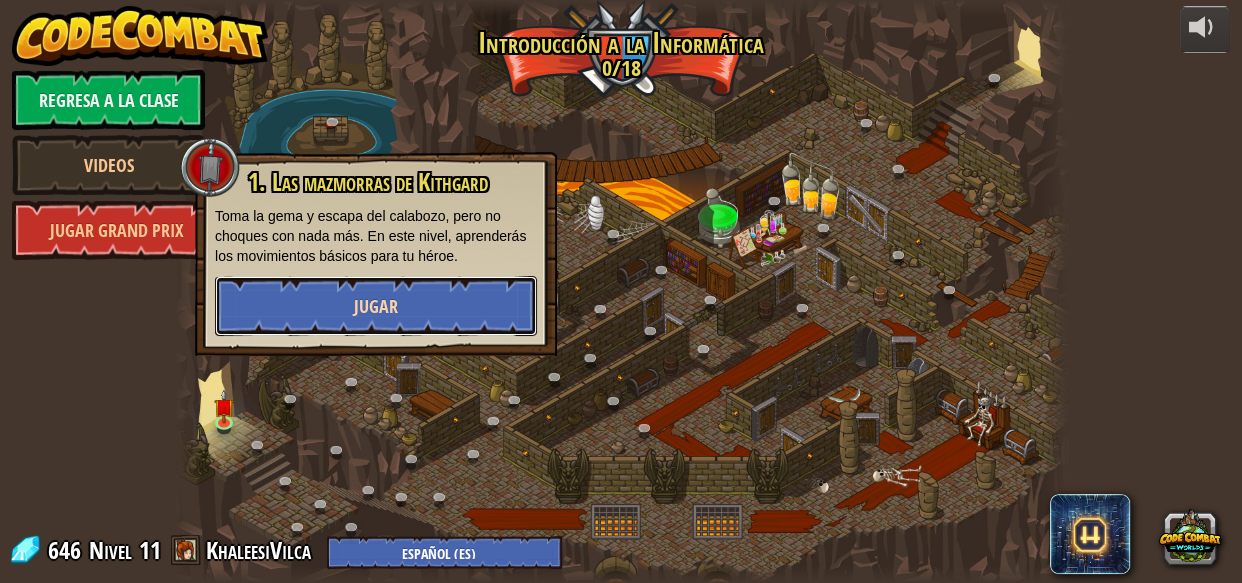 click on "Jugar" at bounding box center (376, 306) 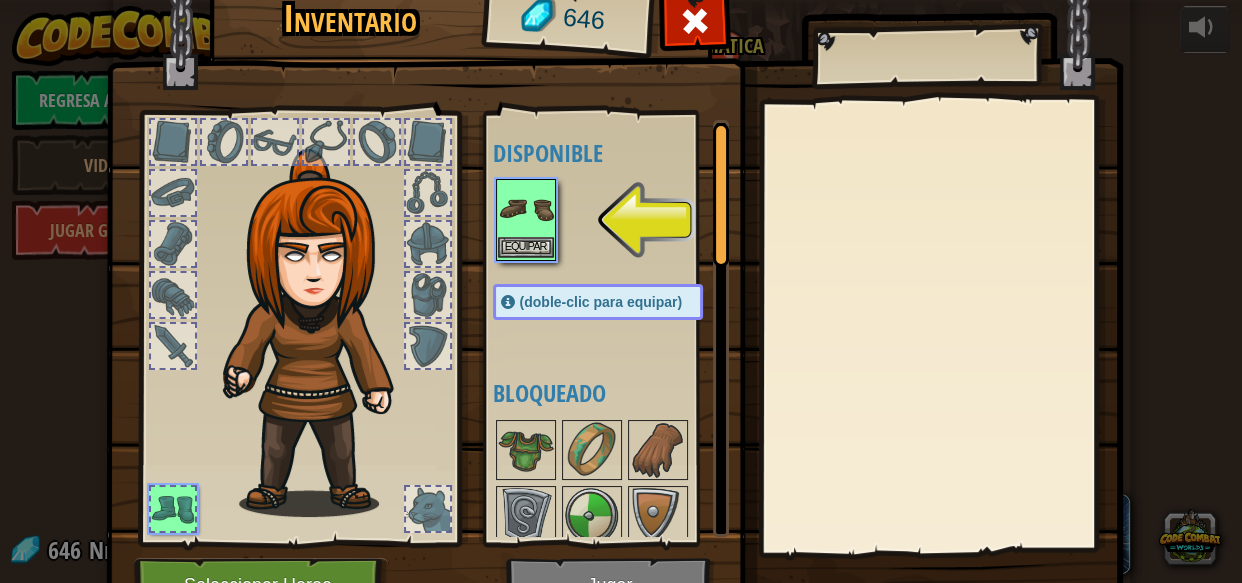 click at bounding box center (526, 209) 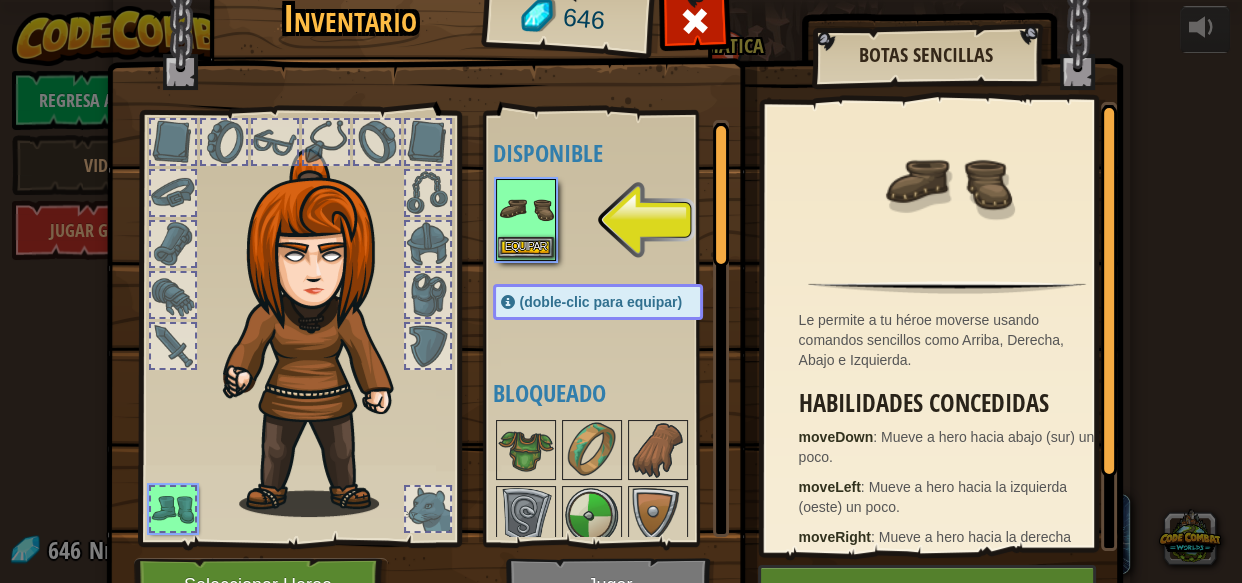 drag, startPoint x: 523, startPoint y: 231, endPoint x: 523, endPoint y: 245, distance: 14 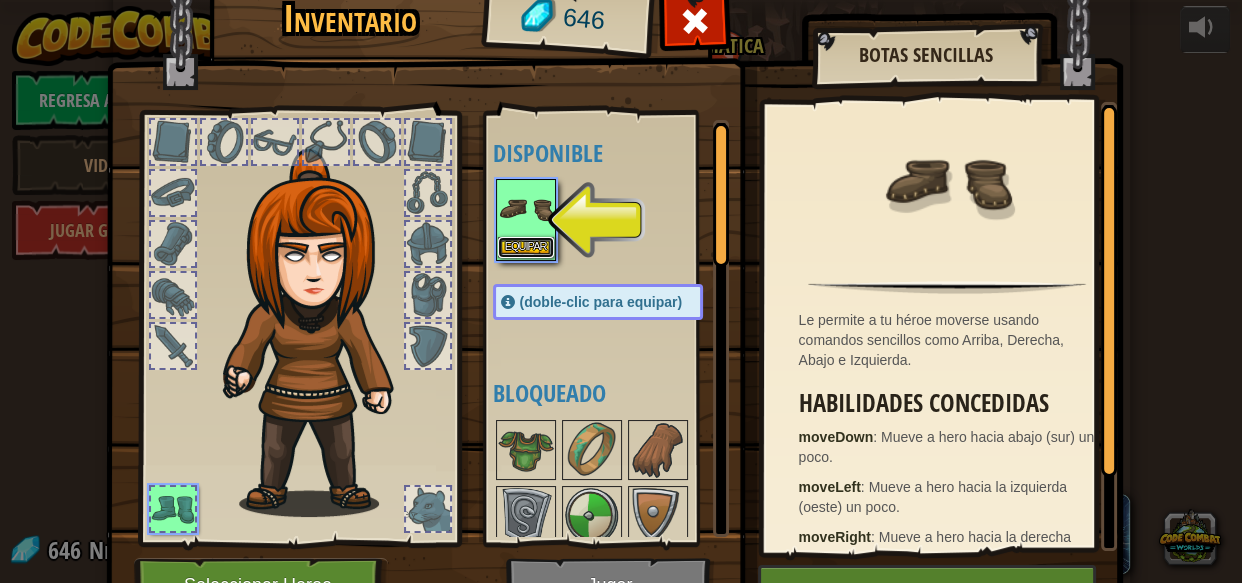 click on "Equipar" at bounding box center [526, 247] 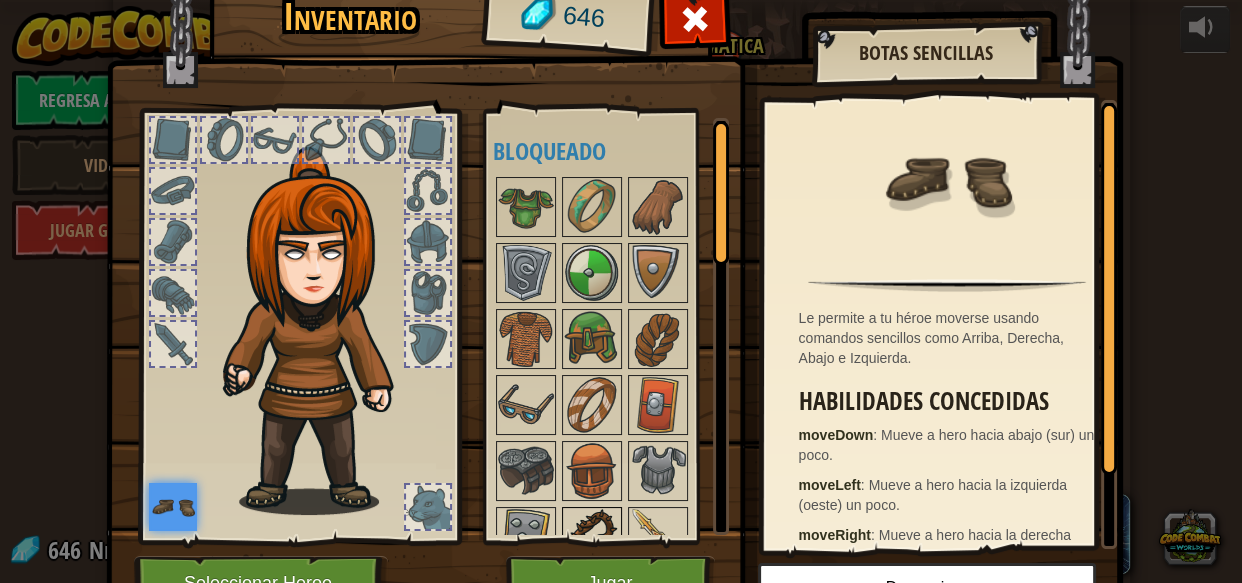 scroll, scrollTop: 0, scrollLeft: 0, axis: both 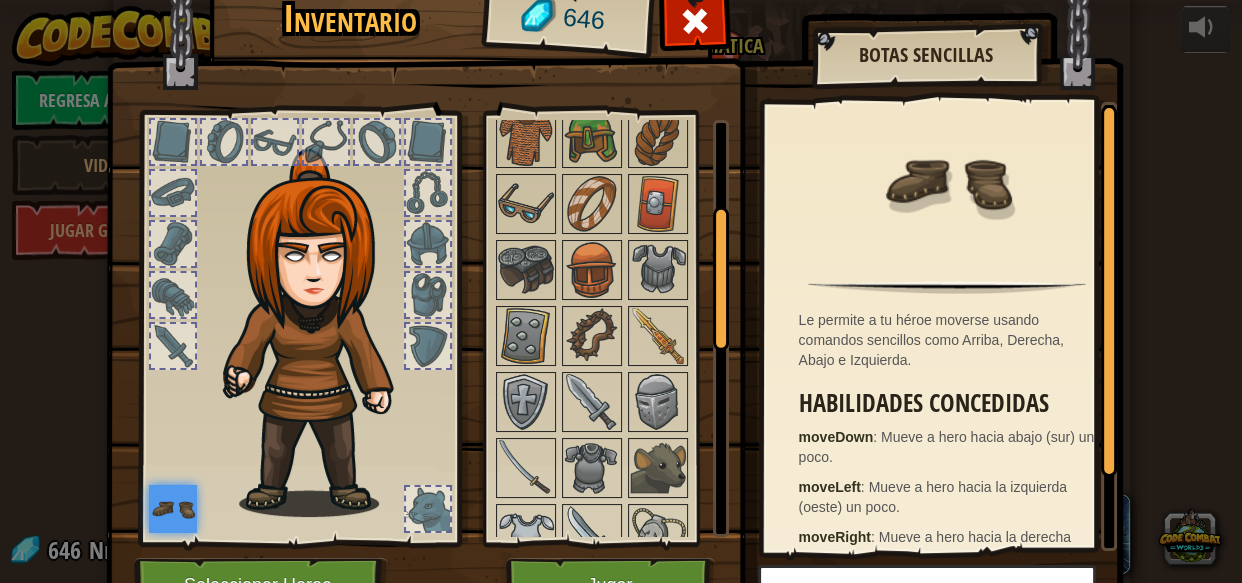 drag, startPoint x: 707, startPoint y: 249, endPoint x: 714, endPoint y: 373, distance: 124.197426 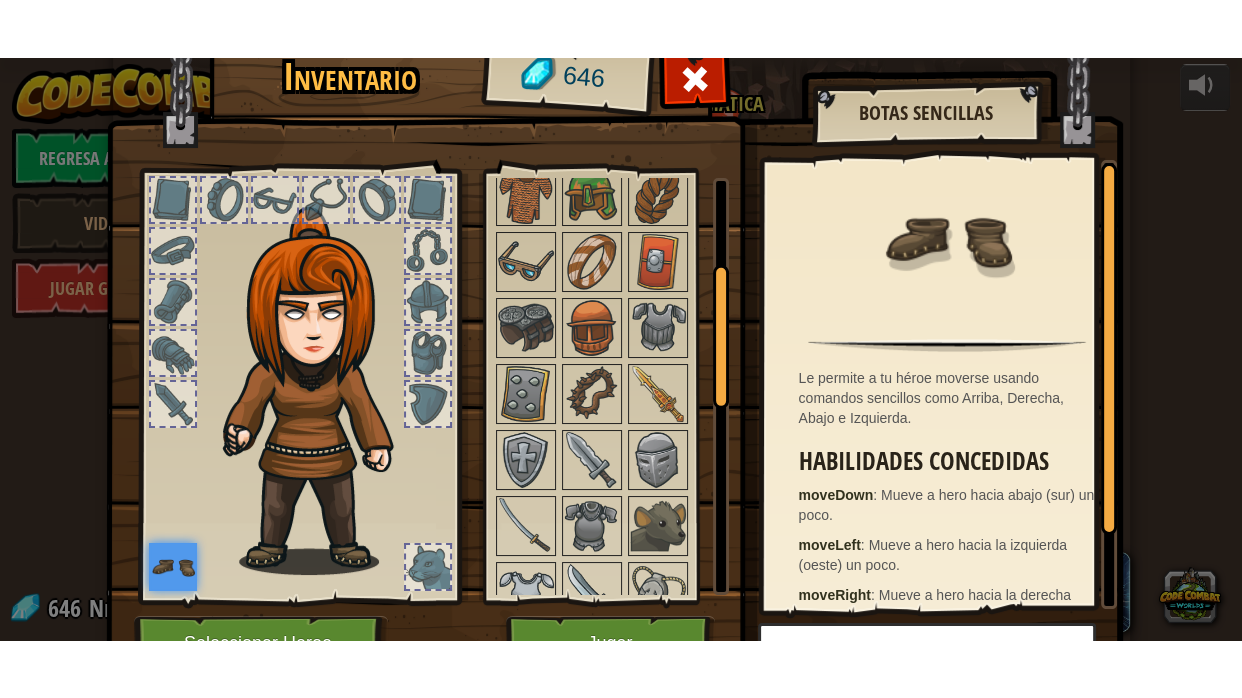 scroll, scrollTop: 210, scrollLeft: 0, axis: vertical 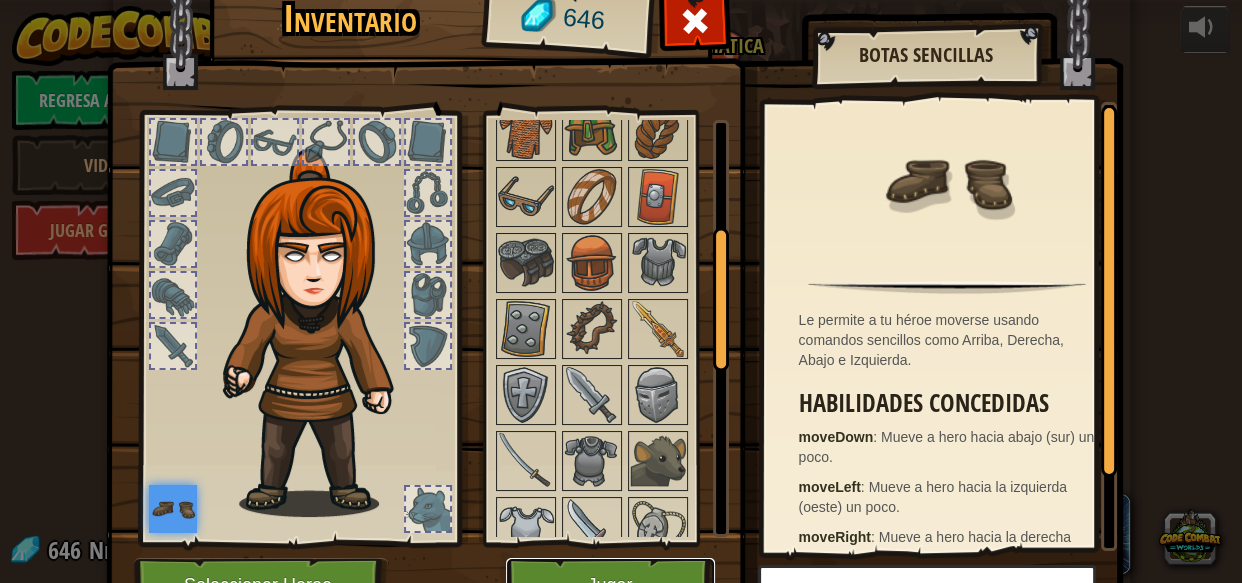 click on "Jugar" at bounding box center (610, 585) 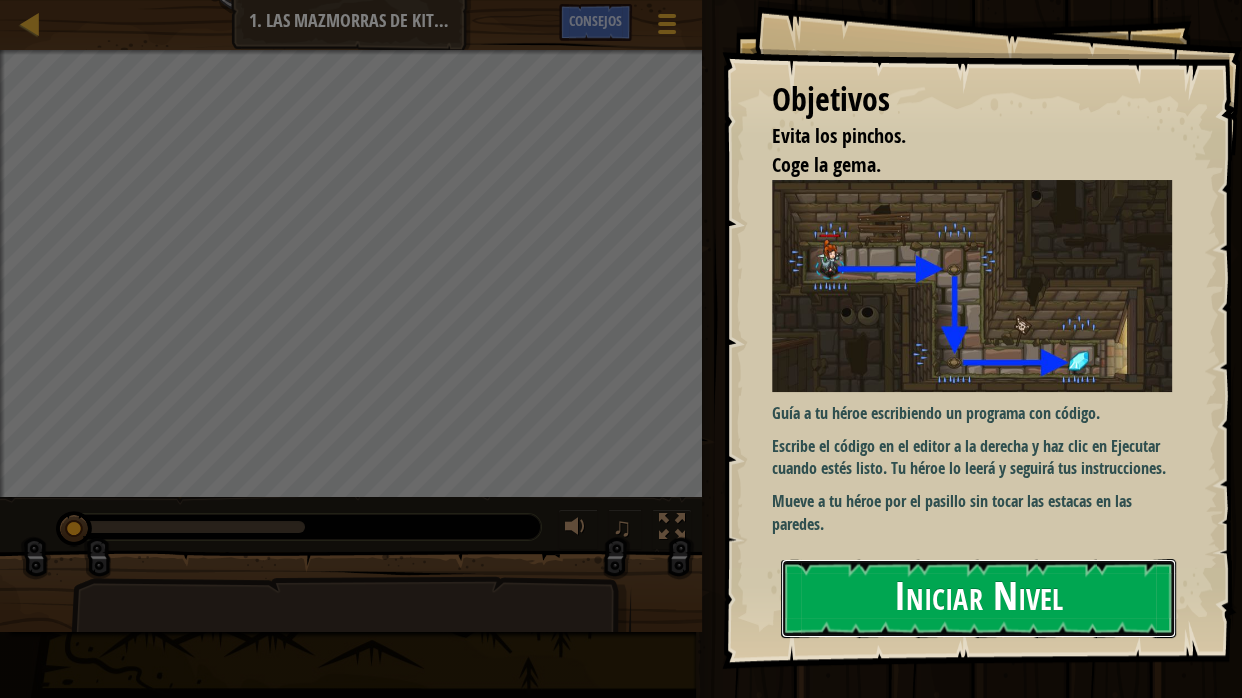 drag, startPoint x: 1044, startPoint y: 576, endPoint x: 998, endPoint y: 570, distance: 46.389652 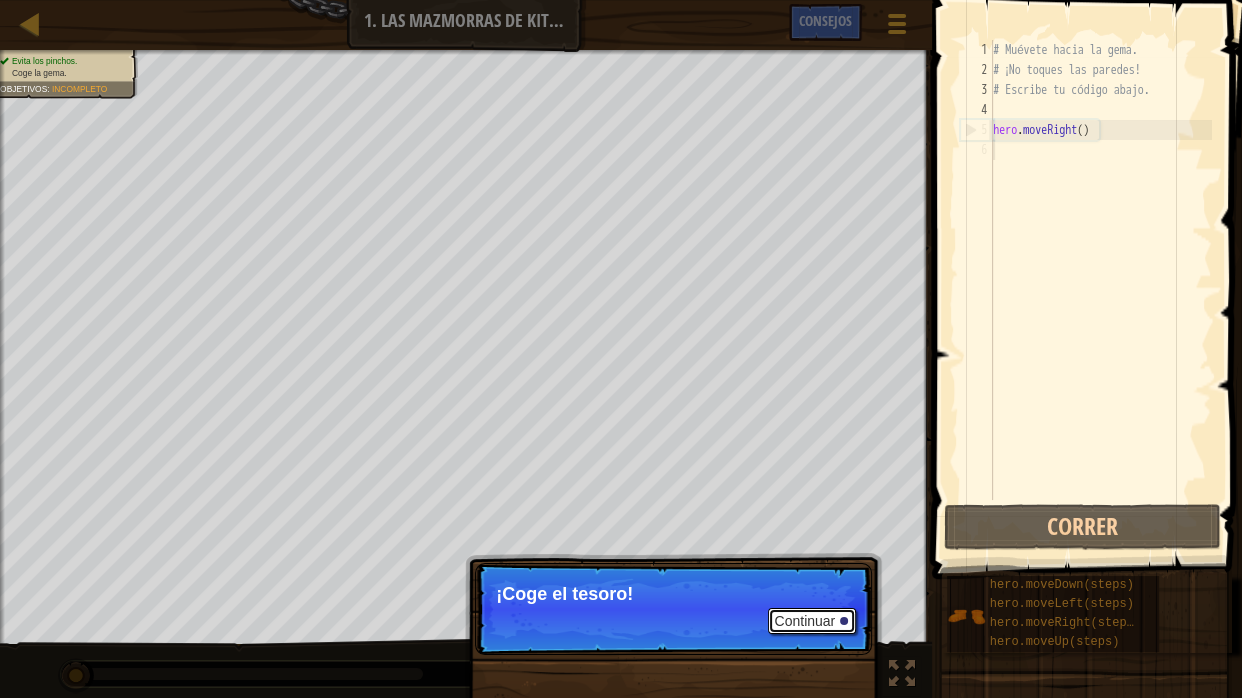 click on "Continuar" at bounding box center [812, 621] 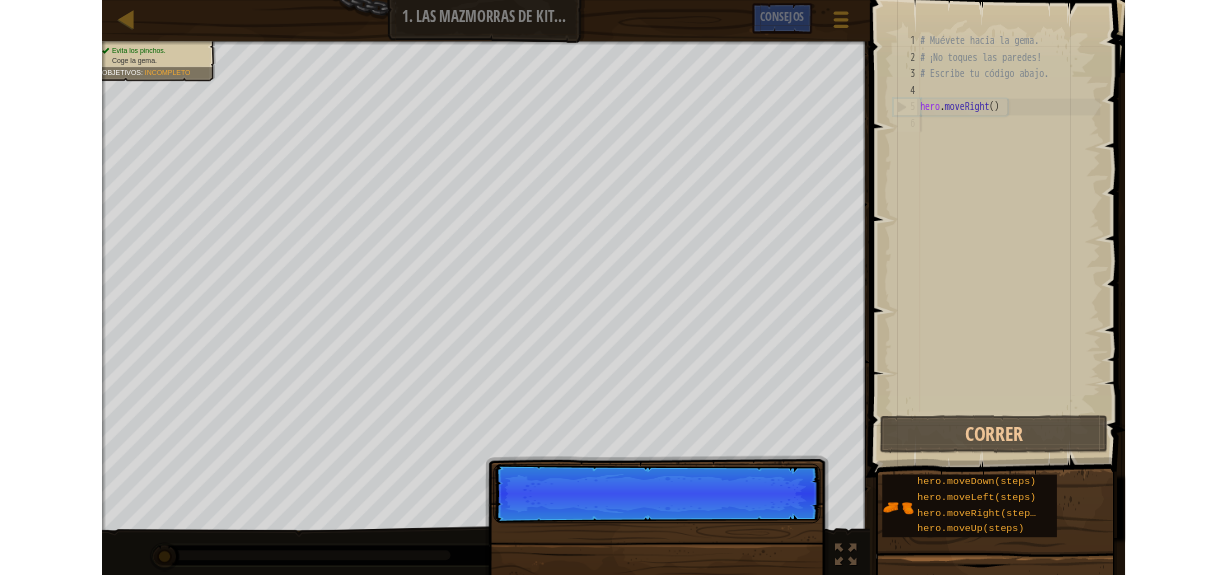 scroll, scrollTop: 9, scrollLeft: 0, axis: vertical 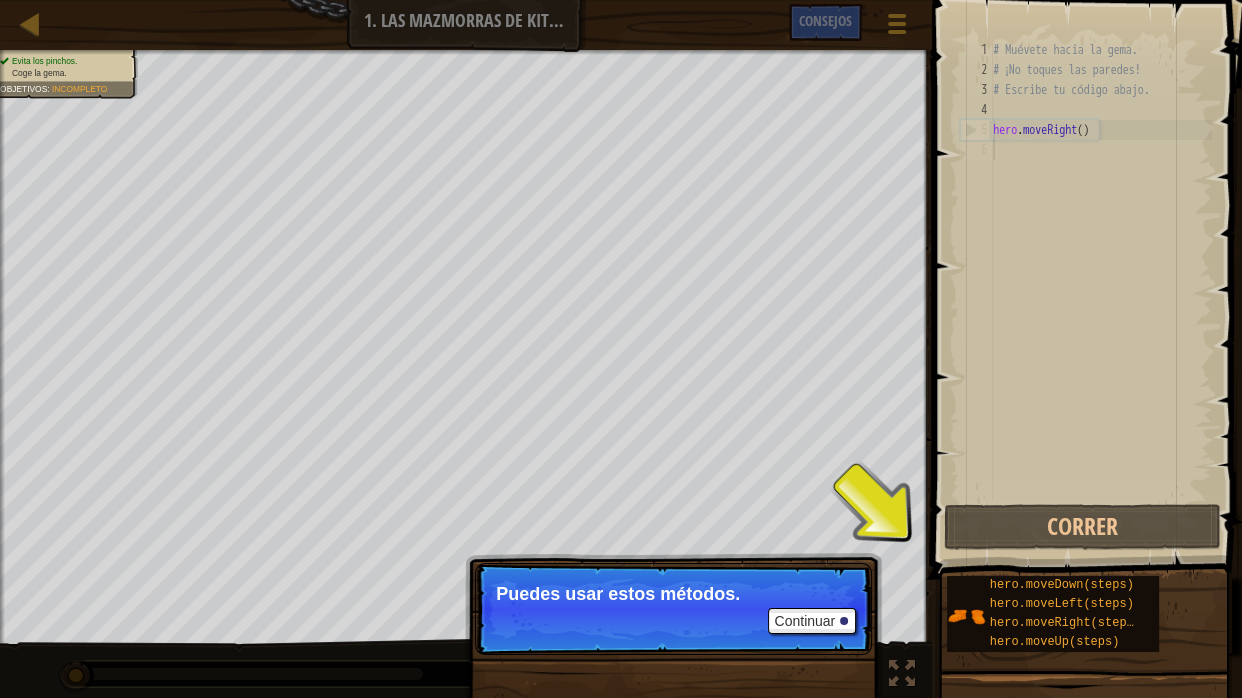 click on "Evita los [PERSON_NAME]. Coge la [PERSON_NAME]. Objetivos : Incompleto ♫ Anya 11 x: 7 y: 18 x: 18 y: 18 Continuar  Puedes usar estos métodos." at bounding box center (621, 374) 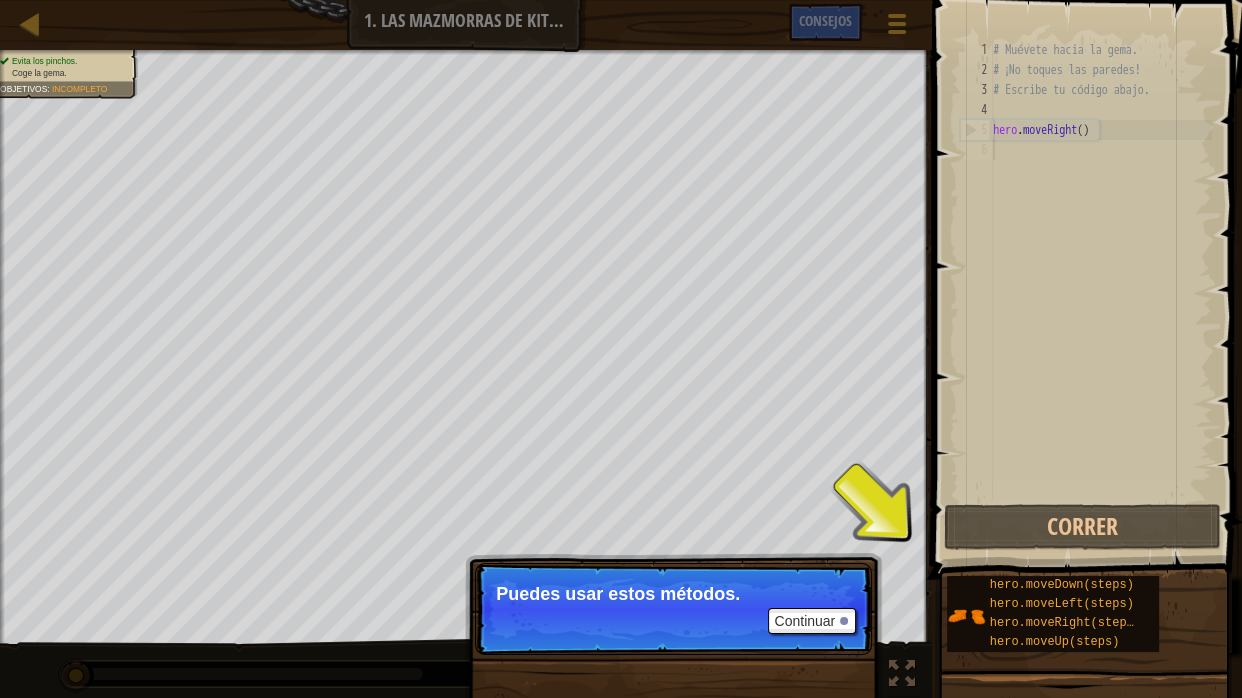 click on "Evita los [PERSON_NAME]. Coge la [PERSON_NAME]. Objetivos : Incompleto ♫ Anya 11 x: 7 y: 18 x: 18 y: 18 Continuar  Puedes usar estos métodos." at bounding box center (621, 374) 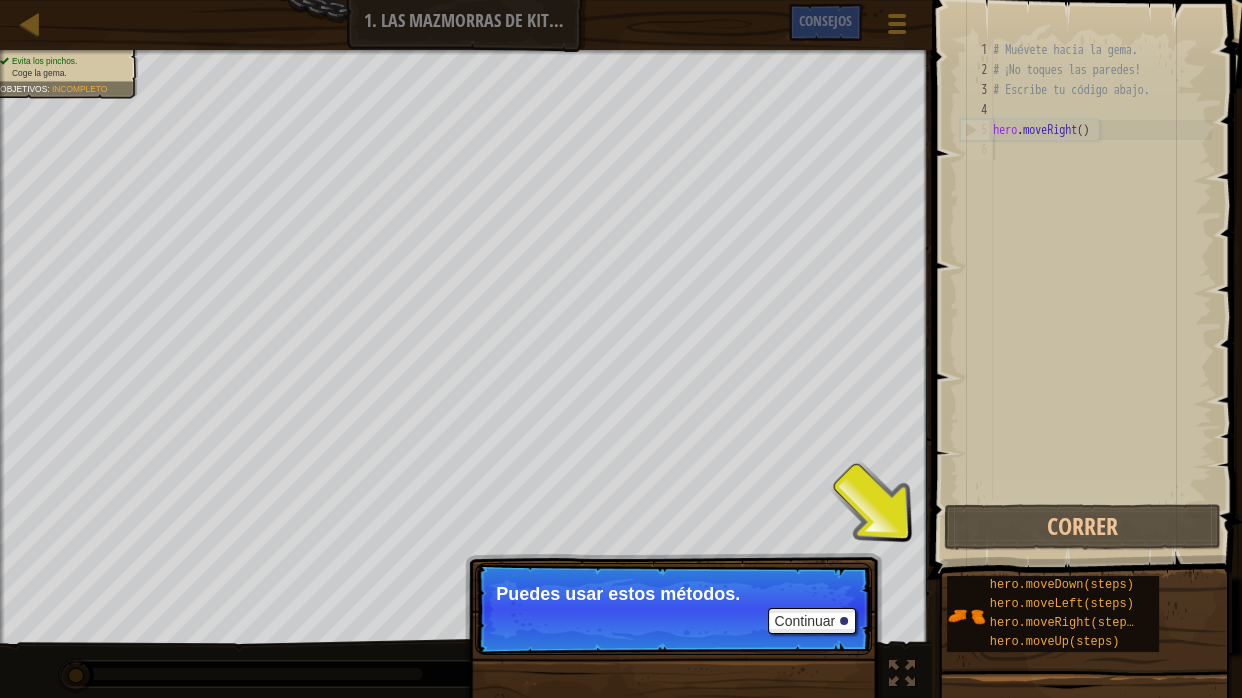 click on "Evita los [PERSON_NAME]. Coge la [PERSON_NAME]. Objetivos : Incompleto ♫ Anya 11 x: 7 y: 18 x: 18 y: 18 Continuar  Puedes usar estos métodos." at bounding box center [621, 374] 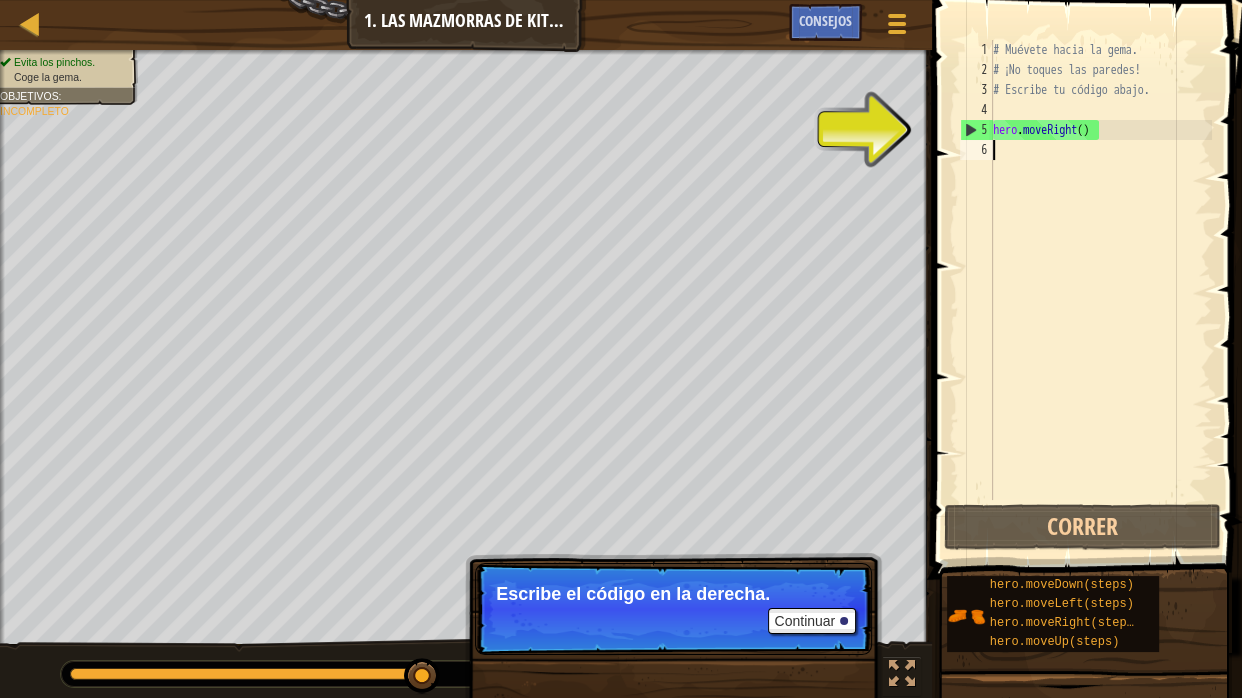 type on "h" 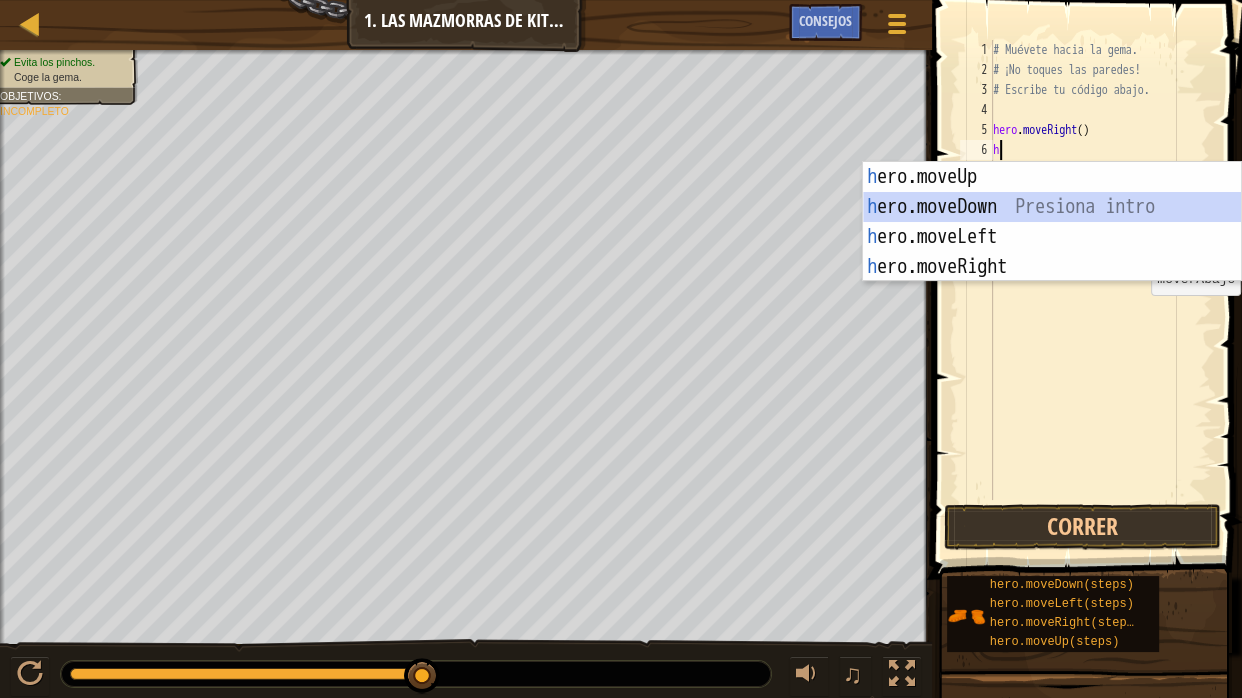 click on "h ero.moveUp Presiona intro h ero.moveDown Presiona intro h ero.moveLeft Presiona intro h ero.moveRight Presiona intro" at bounding box center (1052, 252) 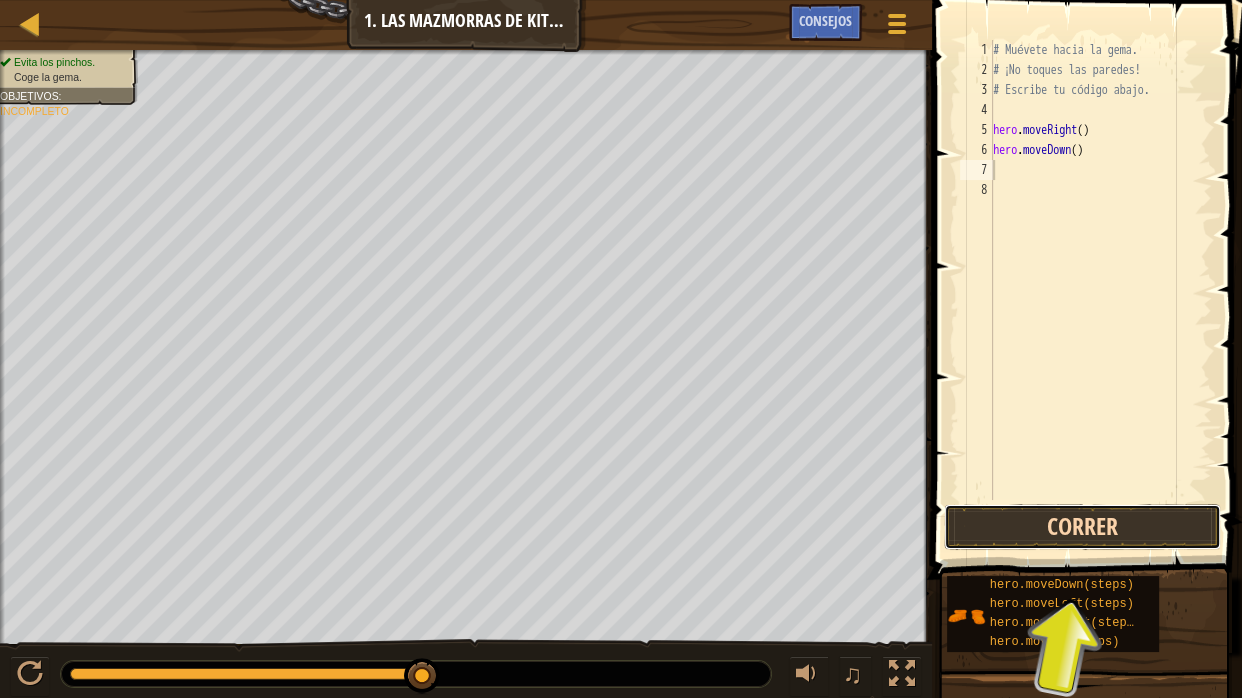 click on "Correr" at bounding box center (1082, 527) 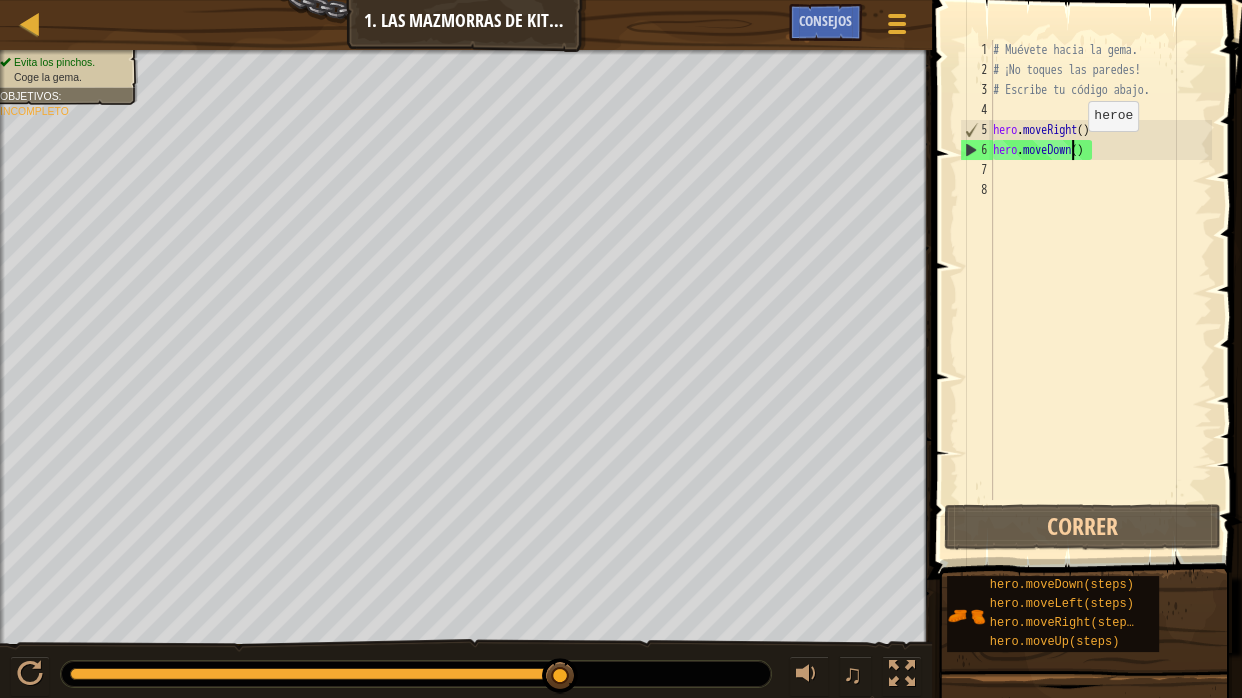 click on "# Muévete hacia la gema. # ¡No toques las paredes! # Escribe tu código abajo. hero . moveRight ( ) hero . moveDown ( )" at bounding box center (1100, 290) 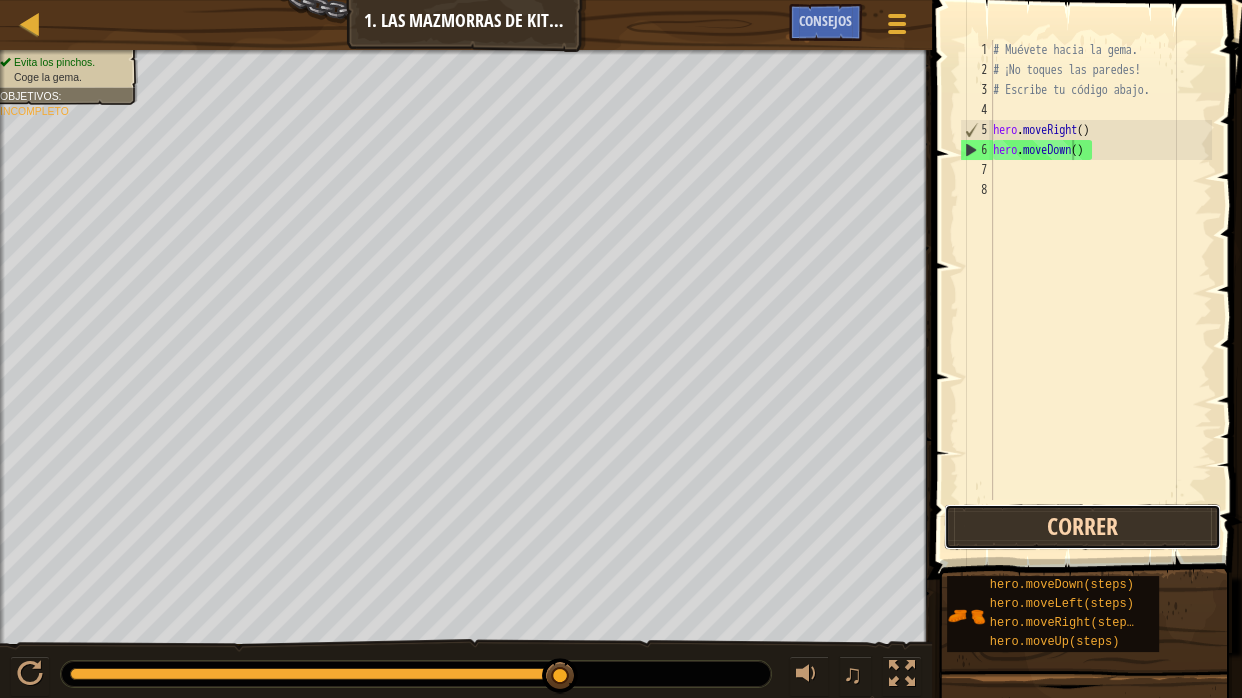 click on "Correr" at bounding box center [1082, 527] 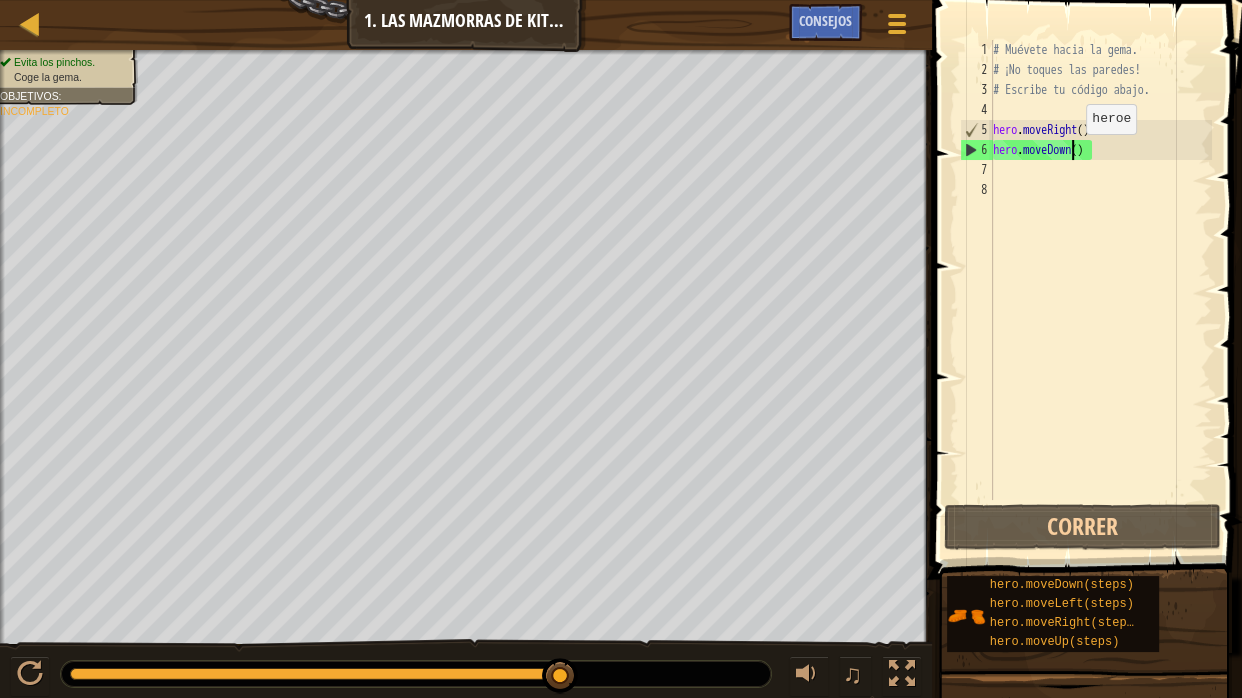 click on "# Muévete hacia la gema. # ¡No toques las paredes! # Escribe tu código abajo. hero . moveRight ( ) hero . moveDown ( )" at bounding box center (1100, 290) 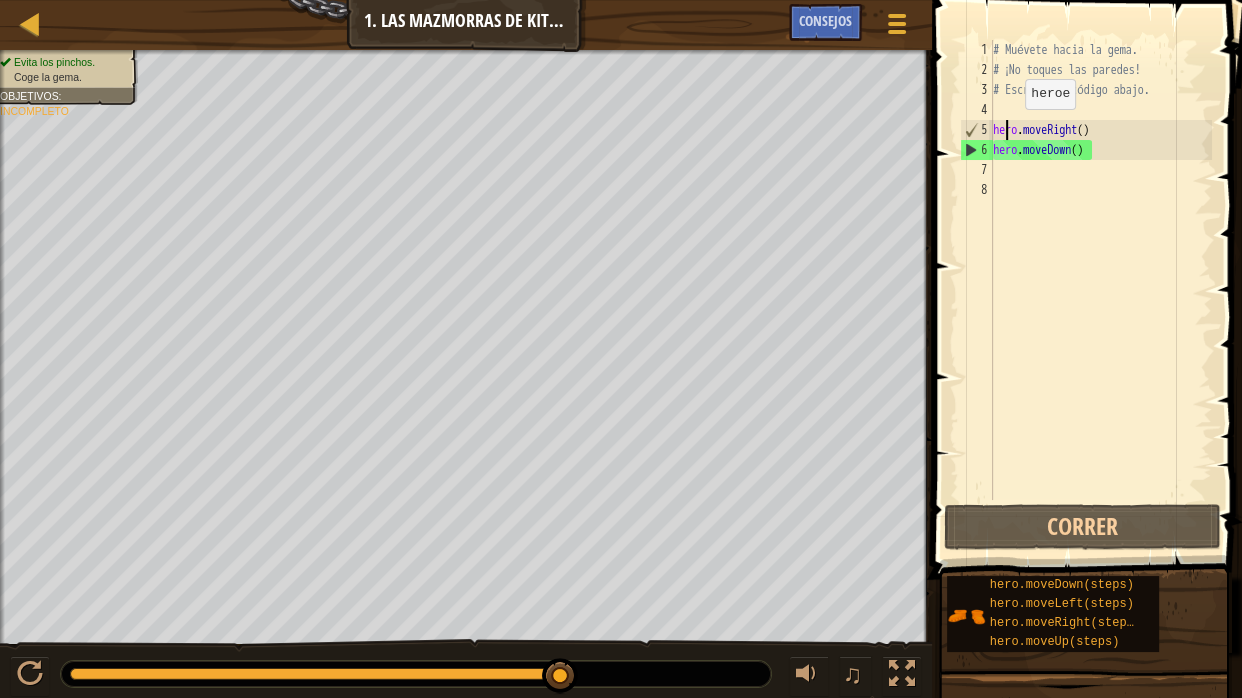 click on "# Muévete hacia la gema. # ¡No toques las paredes! # Escribe tu código abajo. hero . moveRight ( ) hero . moveDown ( )" at bounding box center (1100, 290) 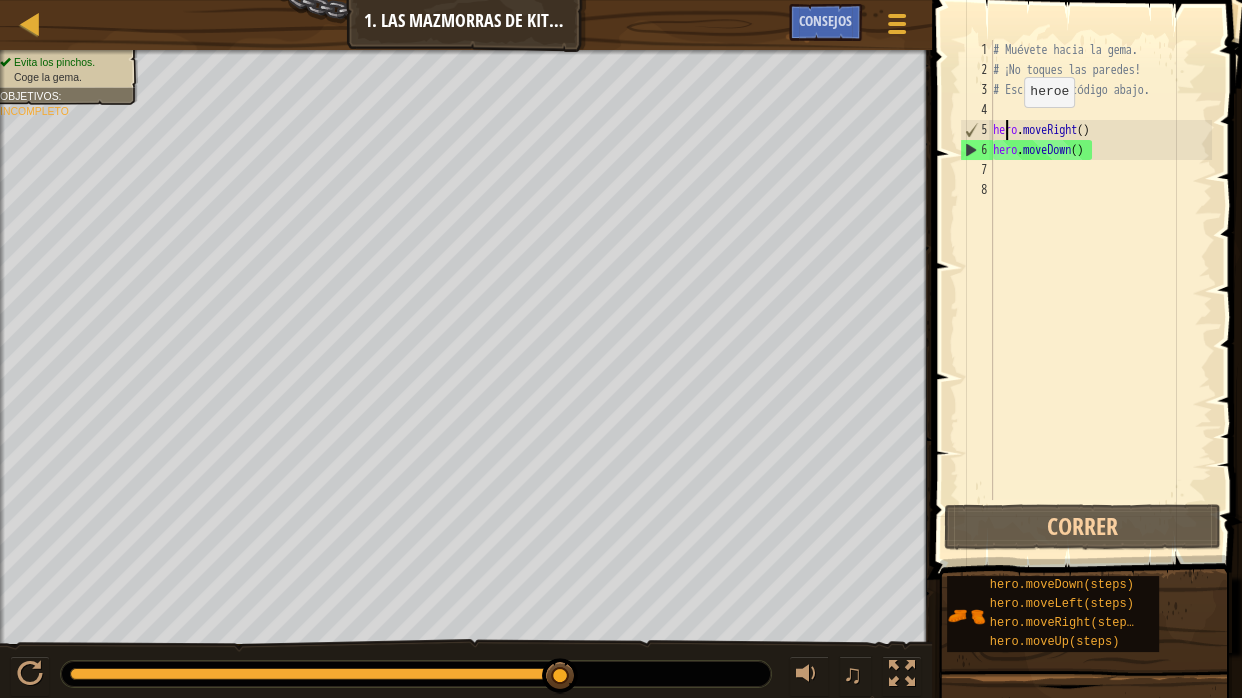 click on "# Muévete hacia la gema. # ¡No toques las paredes! # Escribe tu código abajo. hero . moveRight ( ) hero . moveDown ( )" at bounding box center (1100, 290) 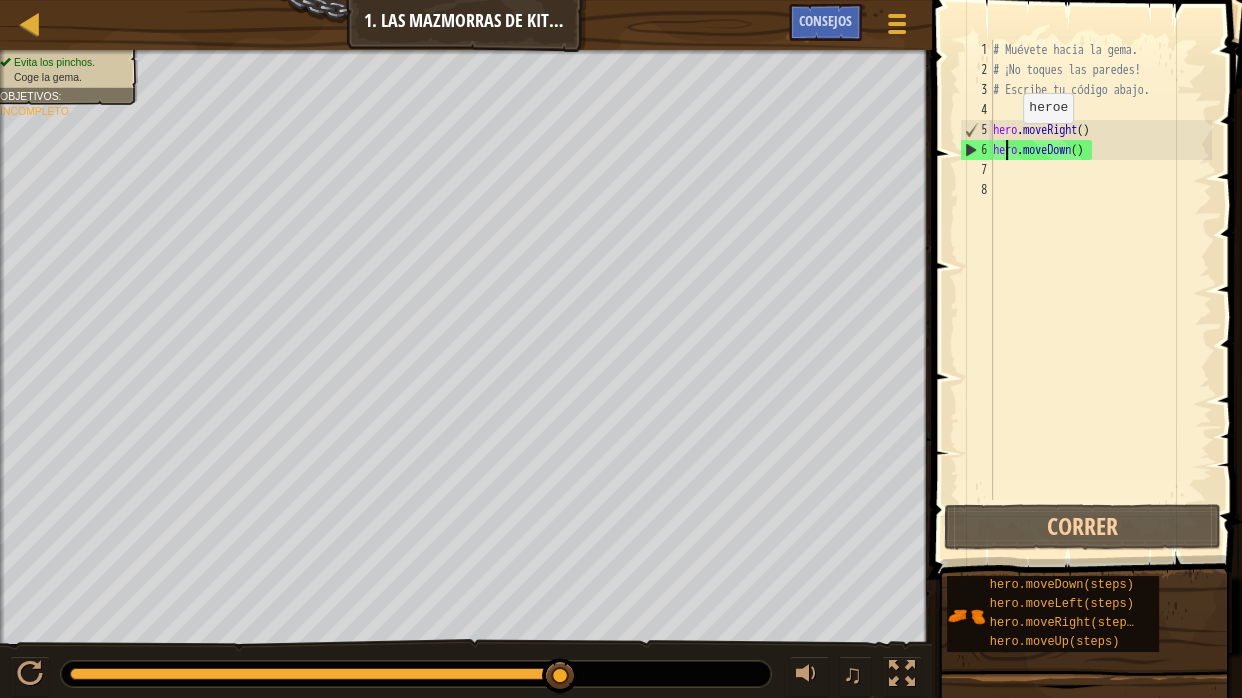 click on "# Muévete hacia la gema. # ¡No toques las paredes! # Escribe tu código abajo. hero . moveRight ( ) hero . moveDown ( )" at bounding box center [1100, 290] 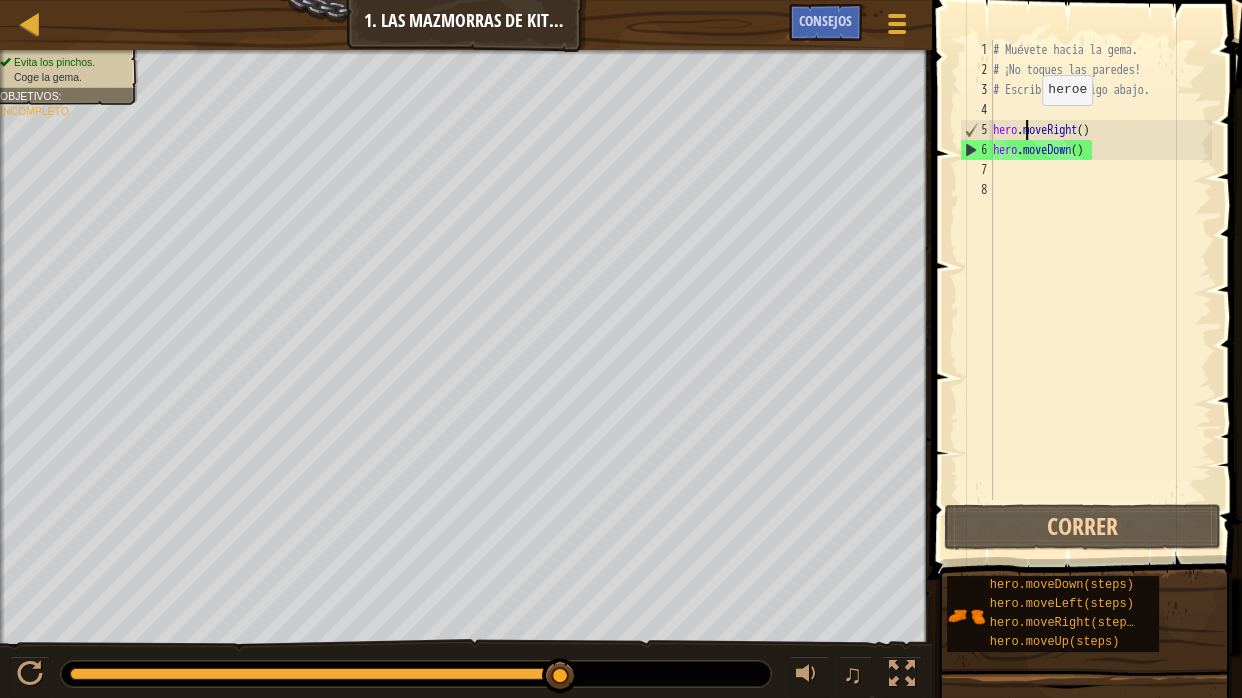 click on "# Muévete hacia la gema. # ¡No toques las paredes! # Escribe tu código abajo. hero . moveRight ( ) hero . moveDown ( )" at bounding box center (1100, 290) 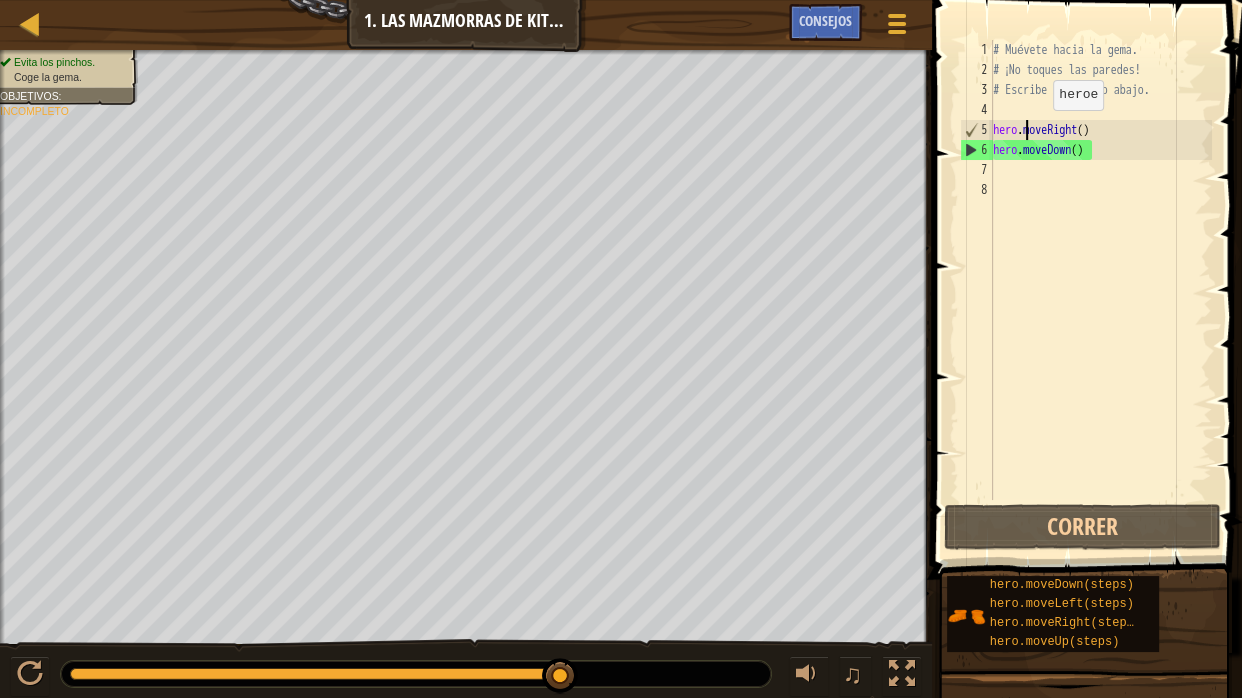 click on "# Muévete hacia la gema. # ¡No toques las paredes! # Escribe tu código abajo. hero . moveRight ( ) hero . moveDown ( )" at bounding box center [1100, 290] 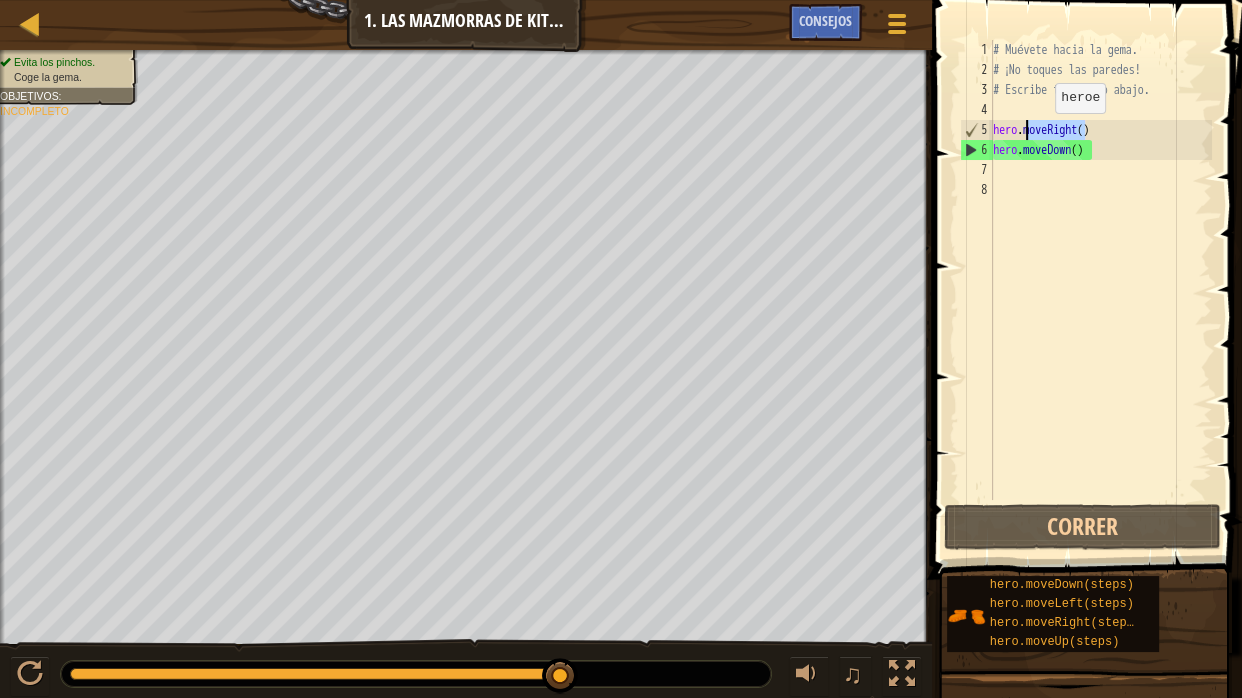 click on "# Muévete hacia la gema. # ¡No toques las paredes! # Escribe tu código abajo. hero . moveRight ( ) hero . moveDown ( )" at bounding box center (1100, 290) 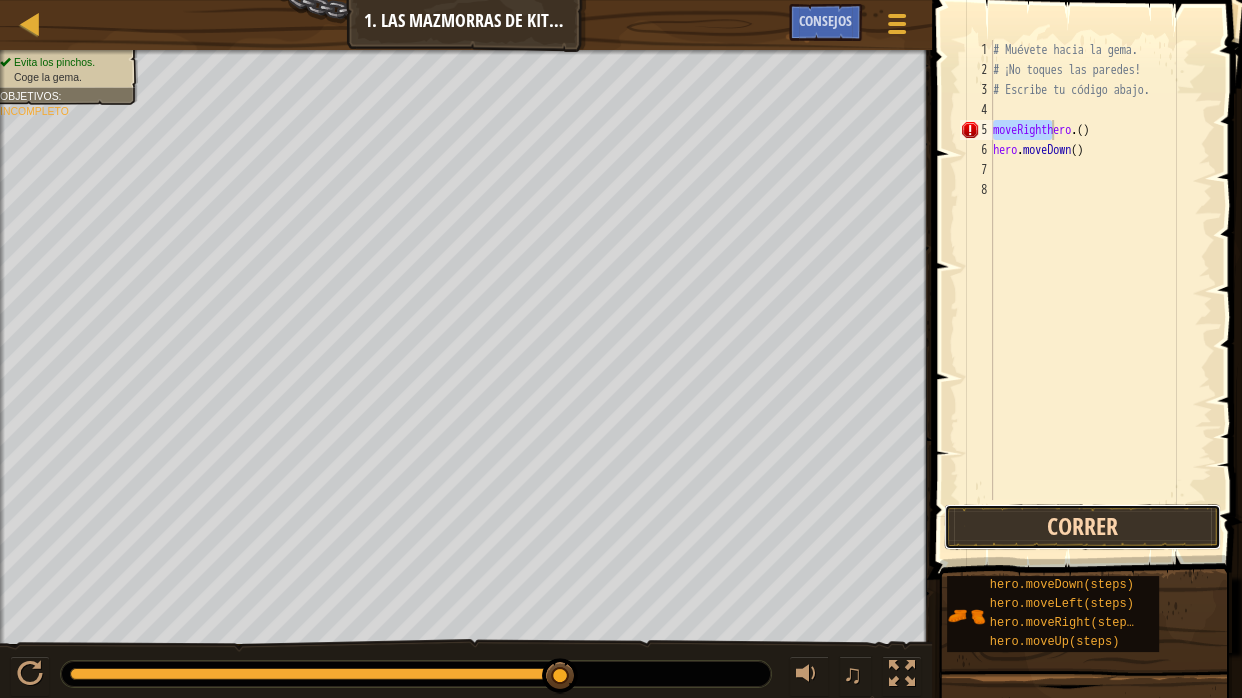 click on "Correr" at bounding box center (1082, 527) 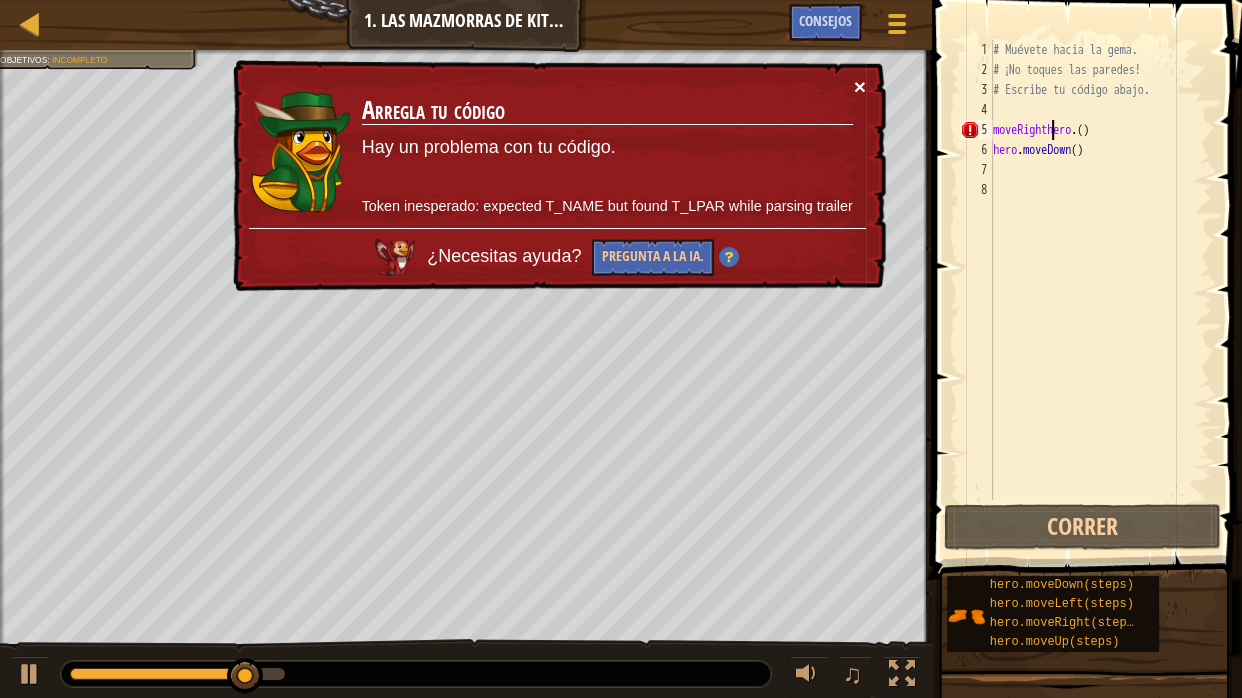 click on "×" at bounding box center (860, 86) 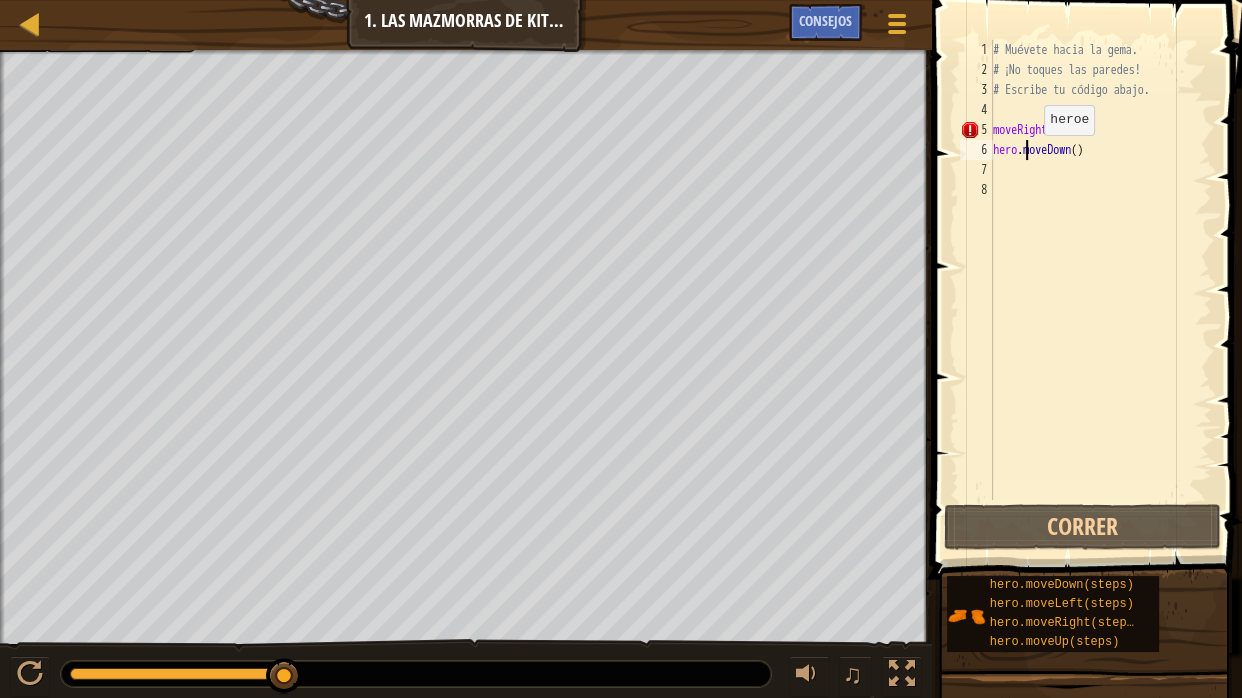 click on "# Muévete hacia la [PERSON_NAME]. # ¡No toques las [PERSON_NAME]! # Escribe tu código abajo. moveRighthero . ( ) hero . moveDown ( )" at bounding box center [1100, 290] 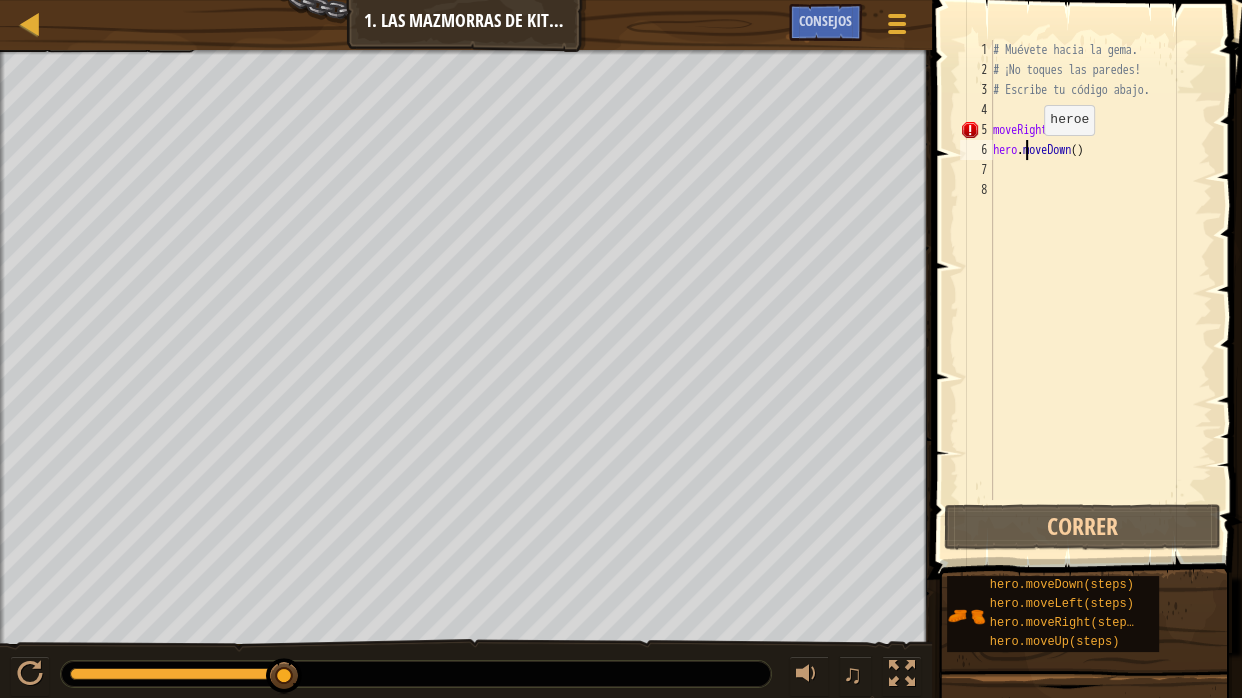 type on "hero.moveDown()" 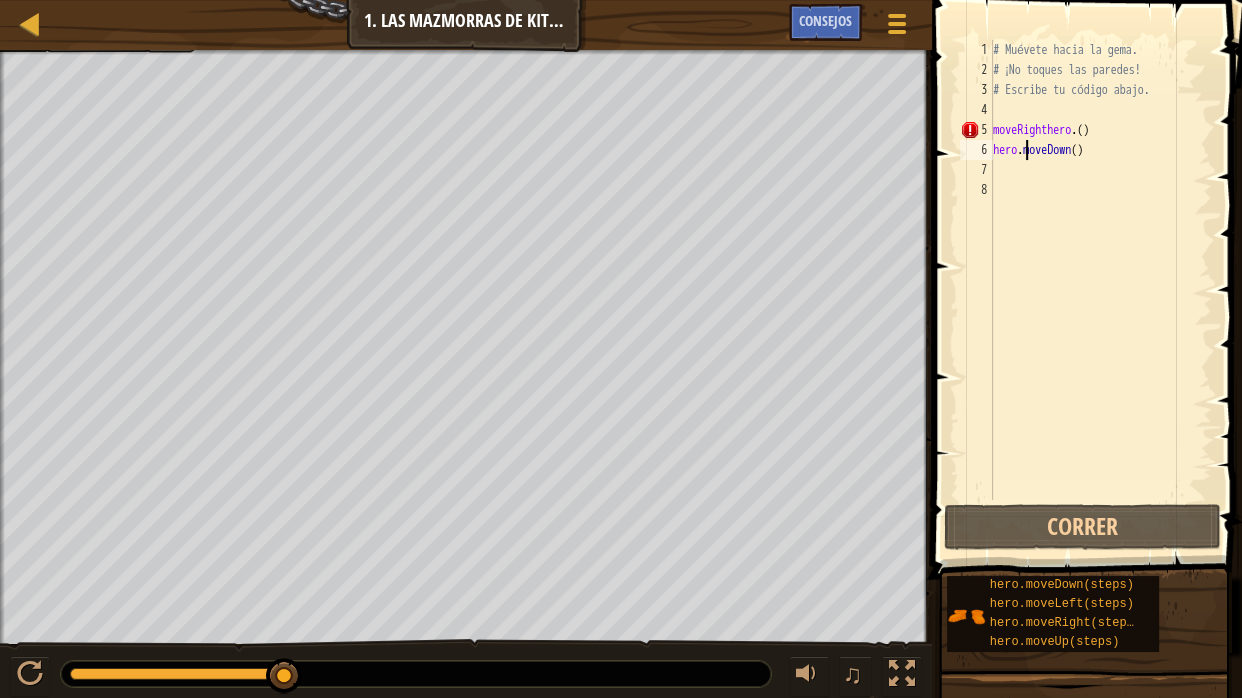 click on "# Muévete hacia la [PERSON_NAME]. # ¡No toques las [PERSON_NAME]! # Escribe tu código abajo. moveRighthero . ( ) hero . moveDown ( )" at bounding box center (1100, 290) 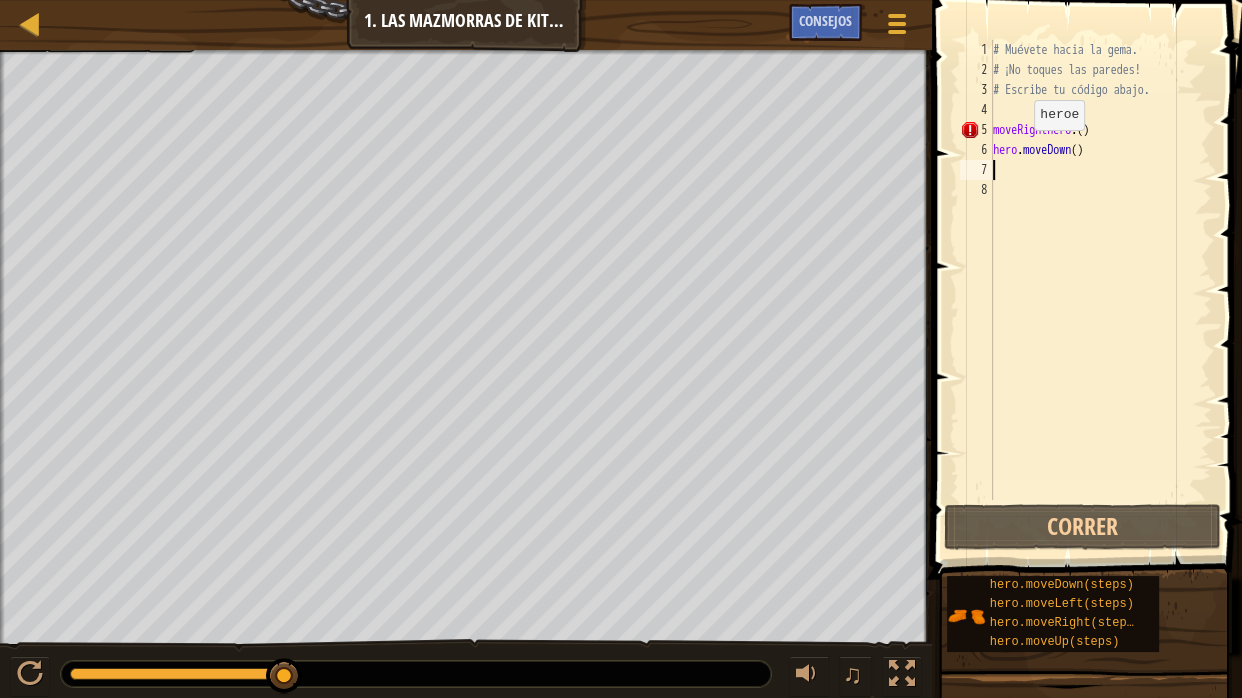 click on "# Muévete hacia la [PERSON_NAME]. # ¡No toques las [PERSON_NAME]! # Escribe tu código abajo. moveRighthero . ( ) hero . moveDown ( )" at bounding box center (1100, 290) 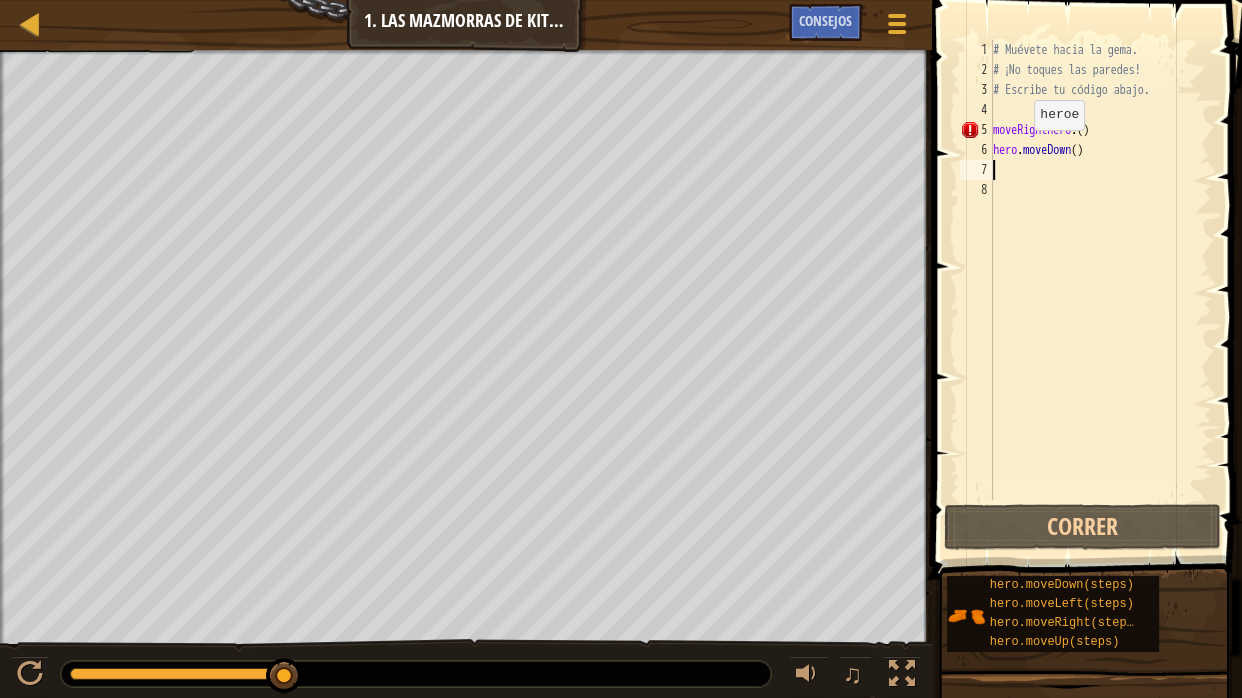 type on "hero.moveDown()" 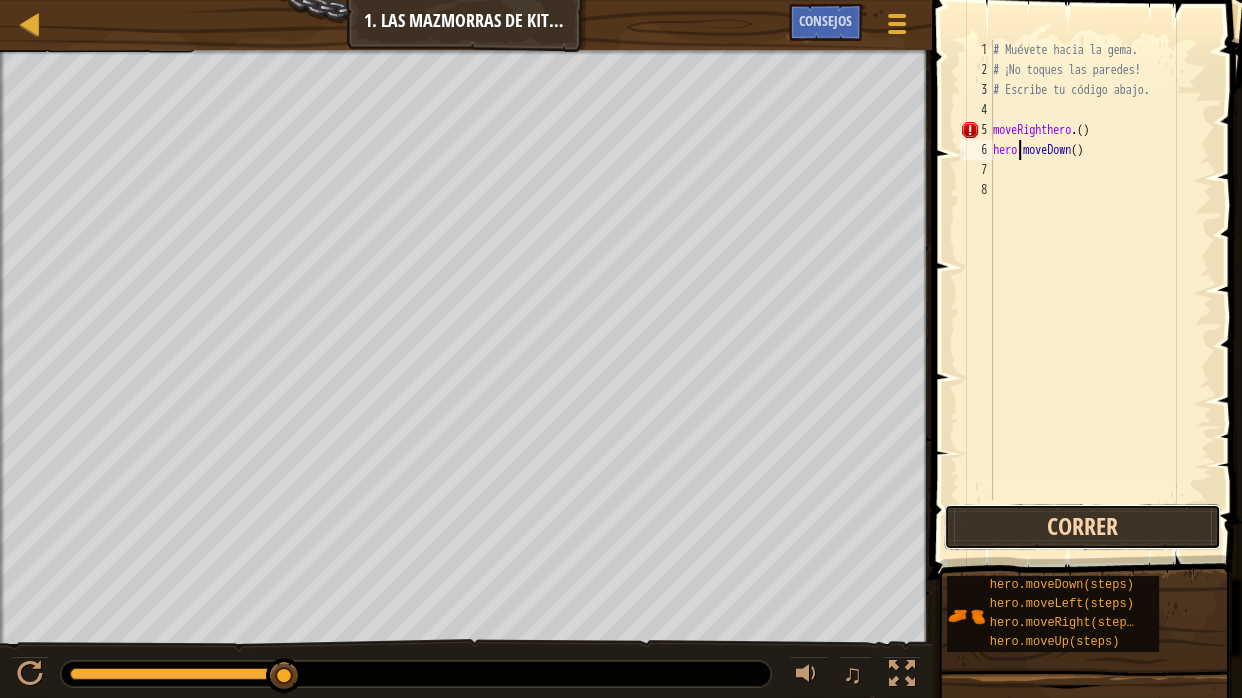 click on "Correr" at bounding box center [1082, 527] 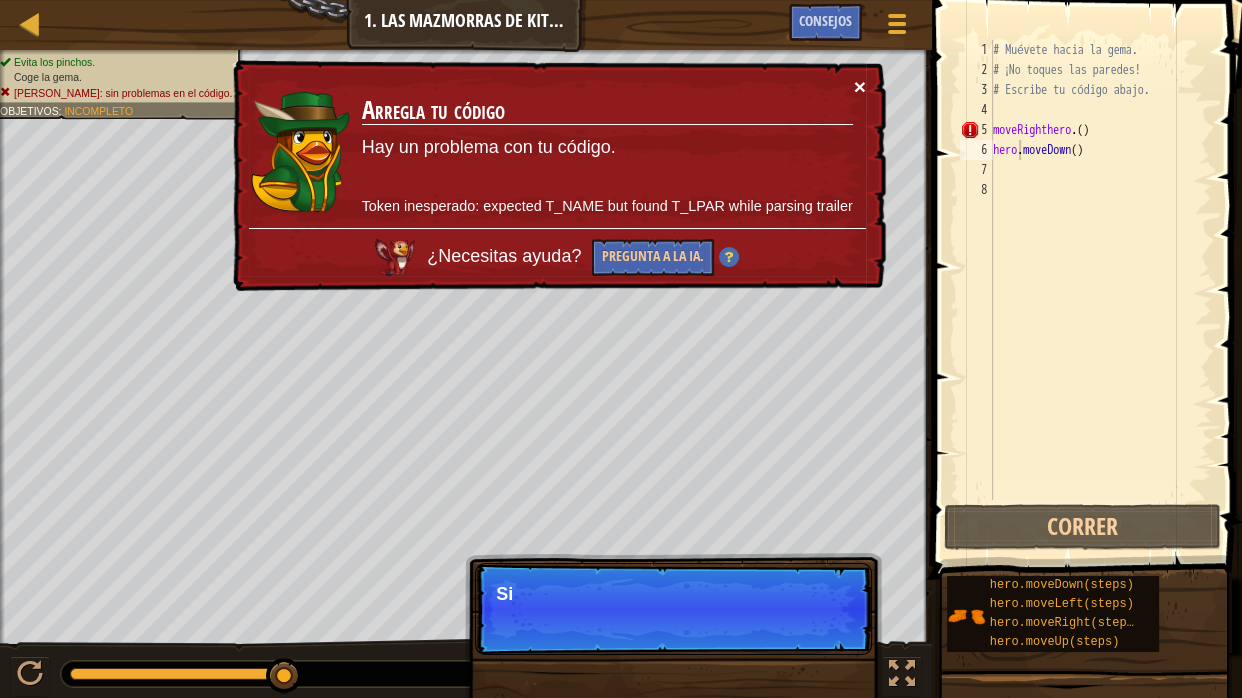 click on "×" at bounding box center (860, 86) 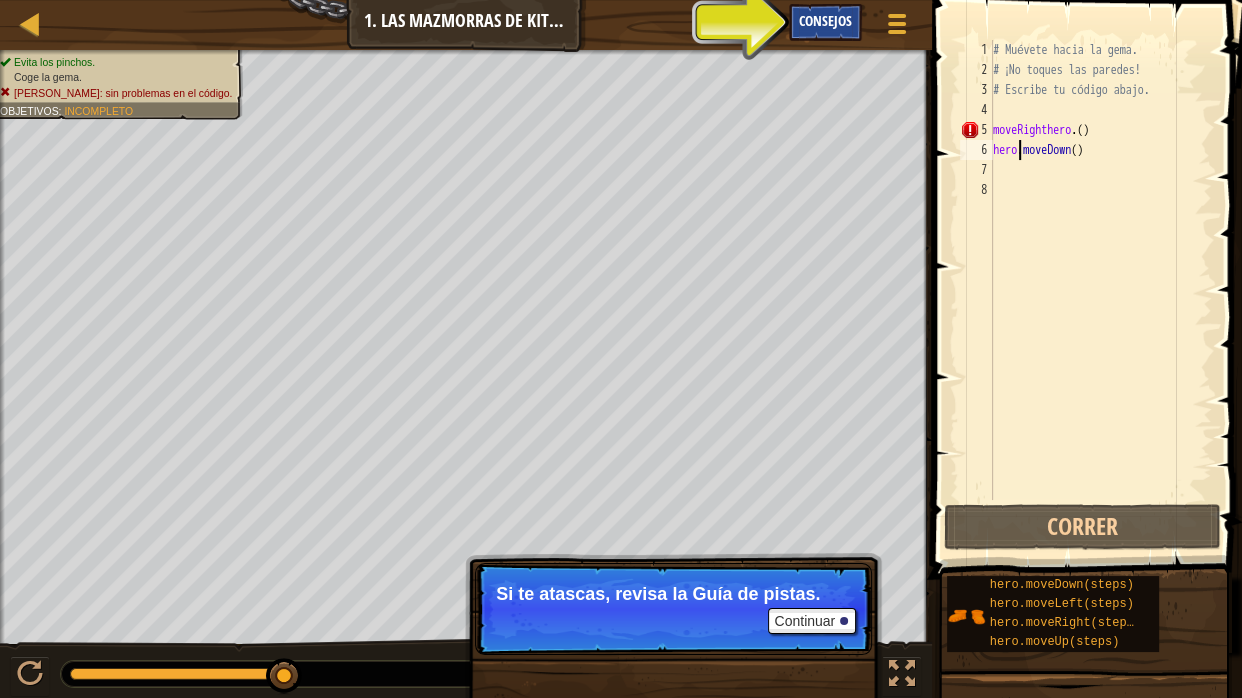 click on "Consejos" at bounding box center [825, 20] 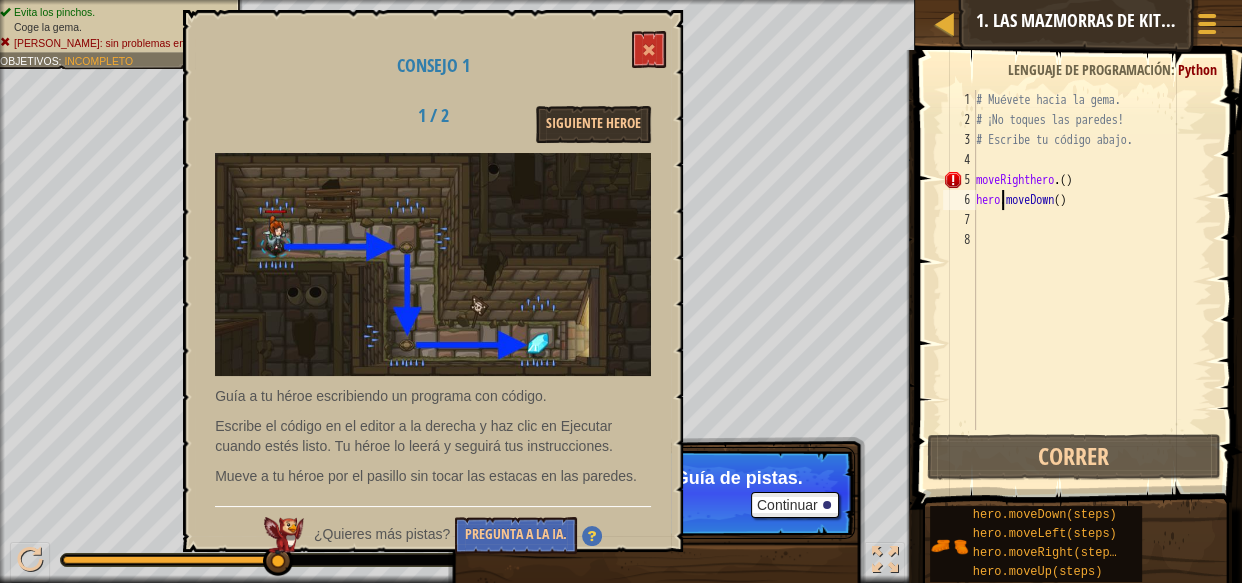 click on "Consejo 1 1 / 2 Siguiente Heroe
Guía a tu héroe escribiendo un programa con código.
Escribe el código en el editor a la derecha y haz clic en Ejecutar cuando estés listo. Tu héroe lo leerá y seguirá tus instrucciones.
Mueve a tu héroe por el pasillo sin tocar las estacas en las [PERSON_NAME].
¿Quieres más pistas? Pregunta a la IA." at bounding box center [433, 281] 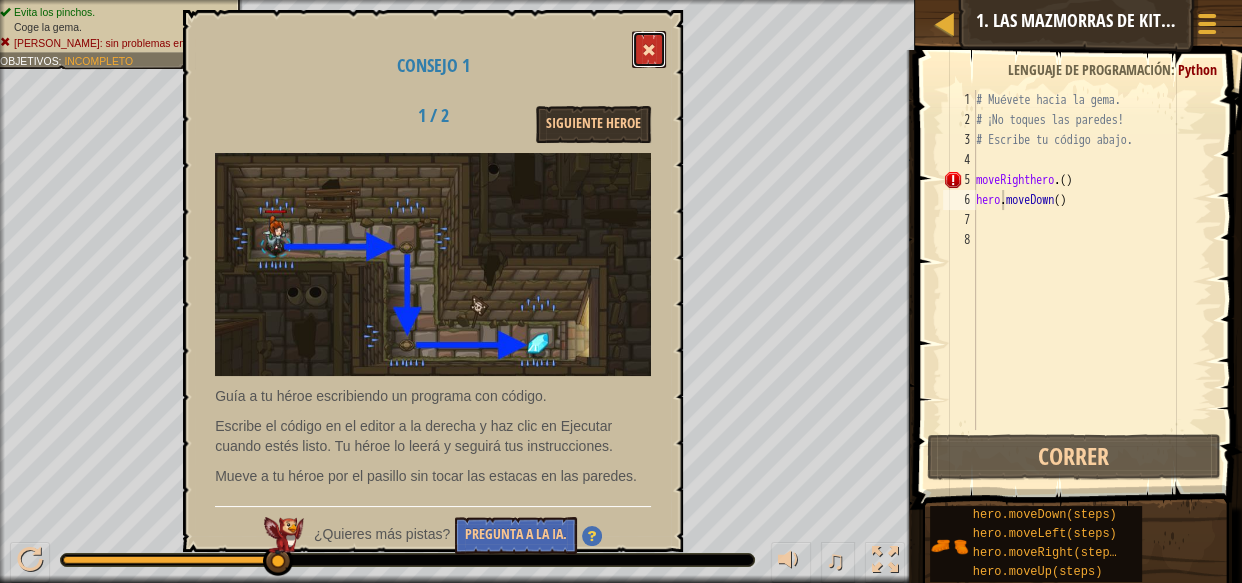 click at bounding box center (649, 49) 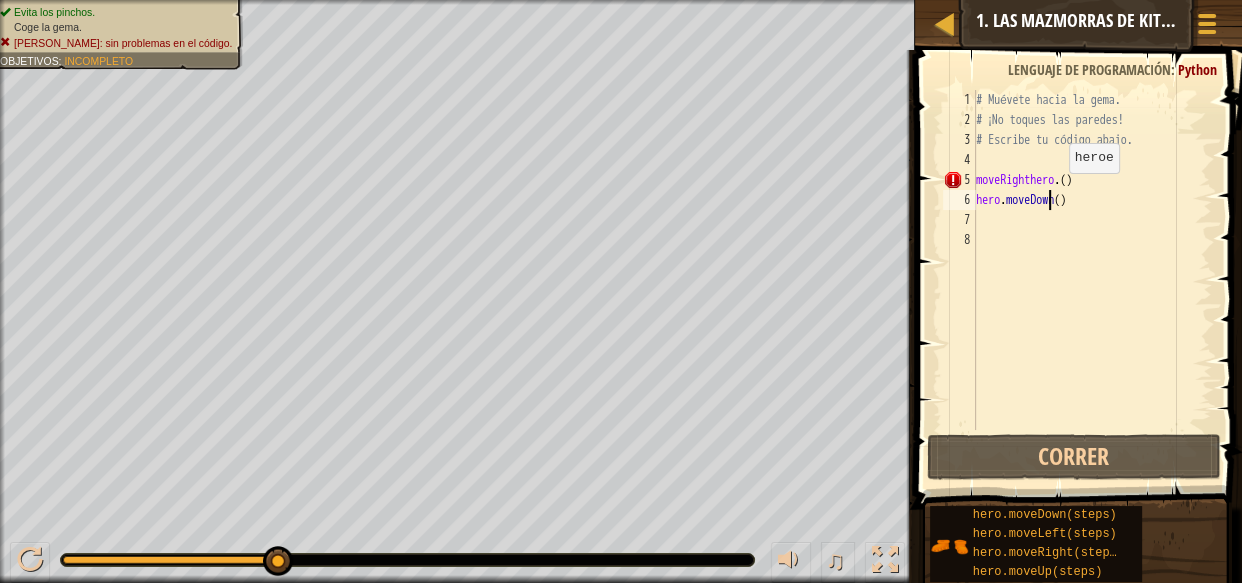 drag, startPoint x: 1051, startPoint y: 192, endPoint x: 1040, endPoint y: 198, distance: 12.529964 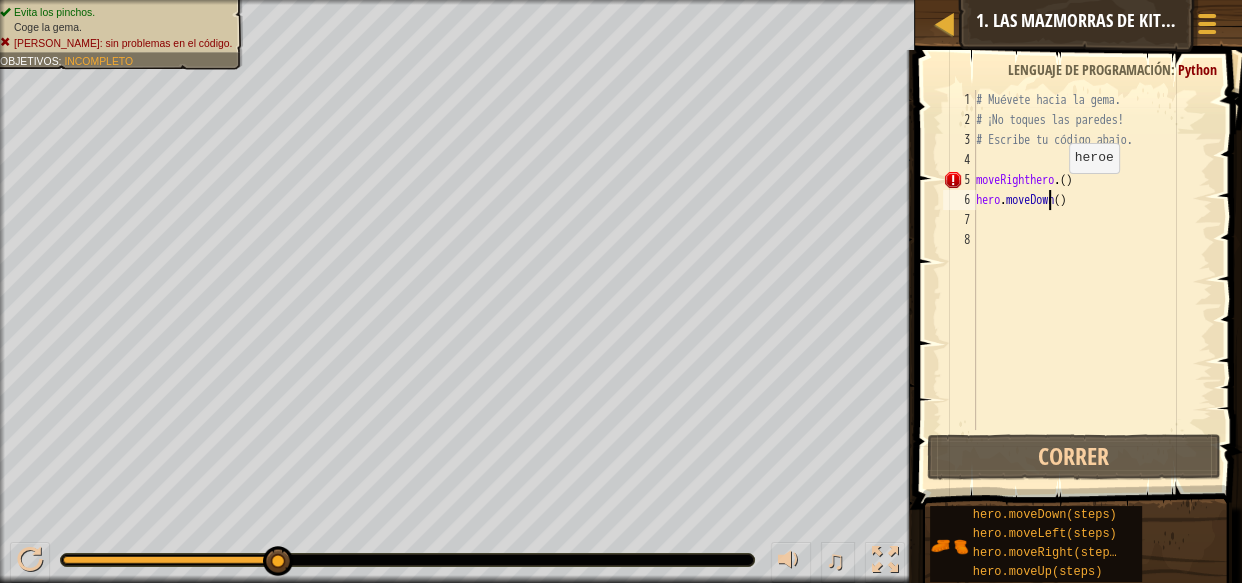 click on "# Muévete hacia la [PERSON_NAME]. # ¡No toques las [PERSON_NAME]! # Escribe tu código abajo. moveRighthero . ( ) hero . moveDown ( )" at bounding box center [1092, 280] 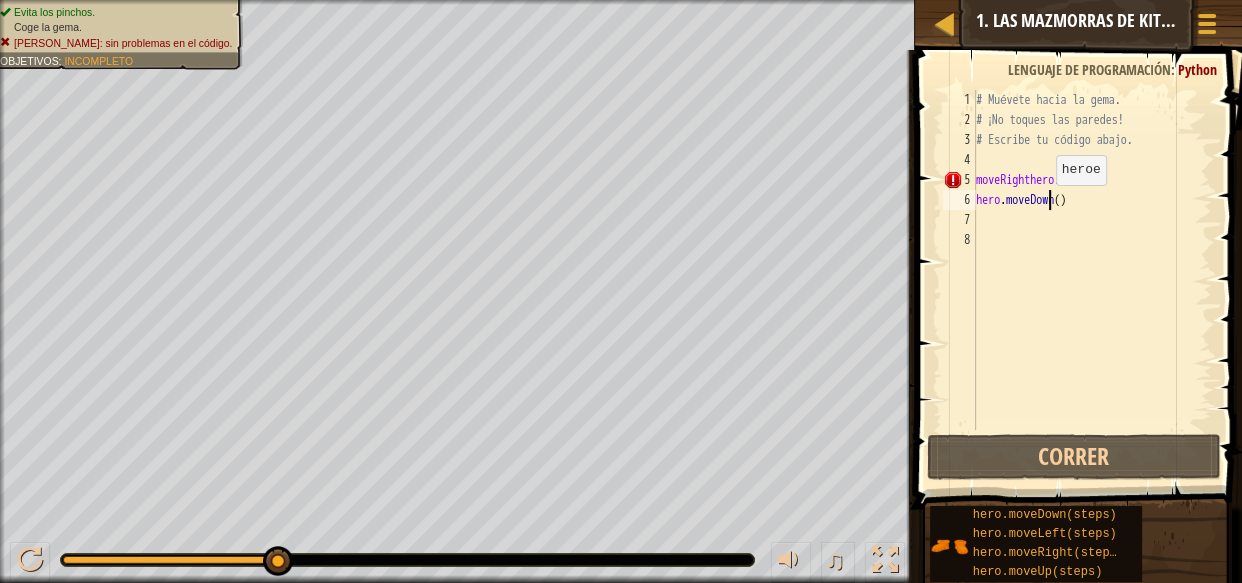 click on "# Muévete hacia la [PERSON_NAME]. # ¡No toques las [PERSON_NAME]! # Escribe tu código abajo. moveRighthero . ( ) hero . moveDown ( )" at bounding box center [1092, 280] 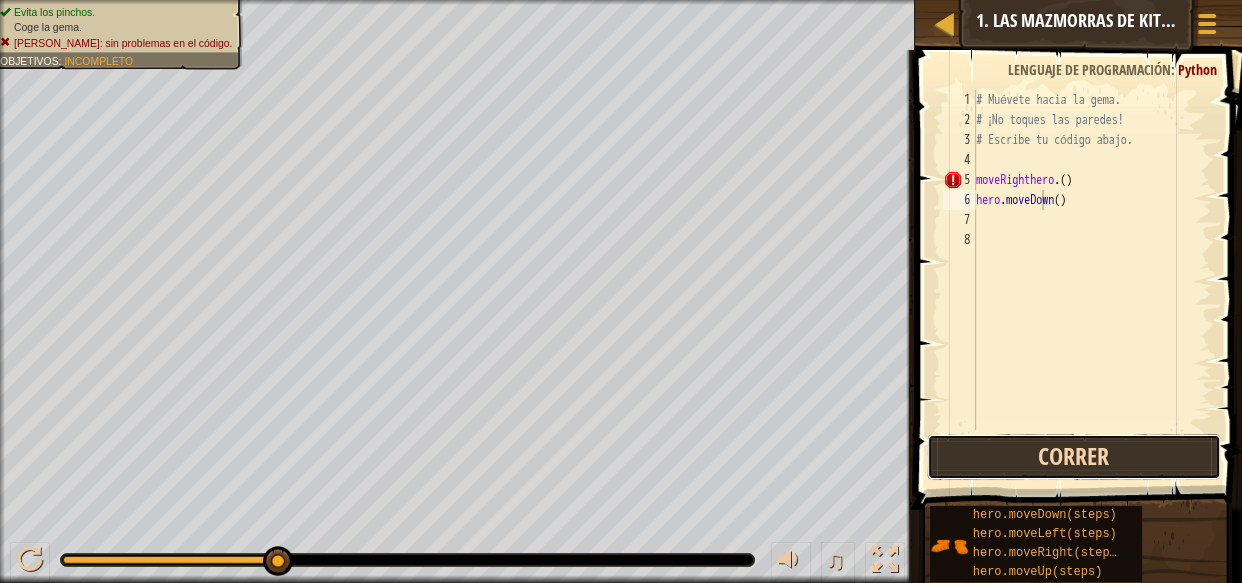 click on "Correr" at bounding box center (1074, 457) 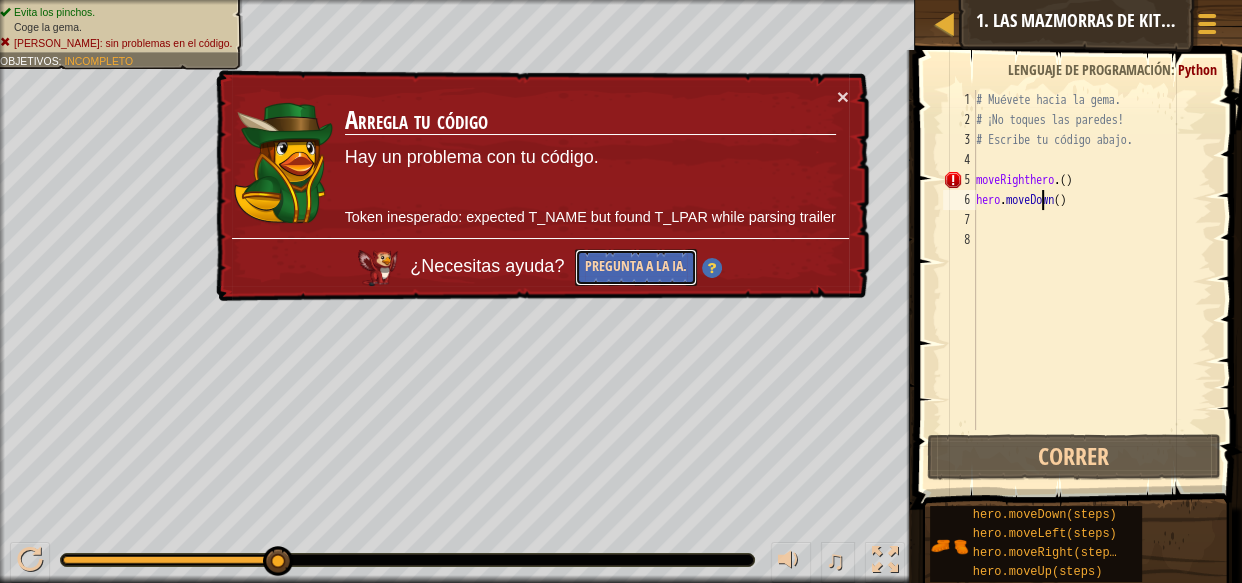 click on "Pregunta a la IA." at bounding box center (636, 267) 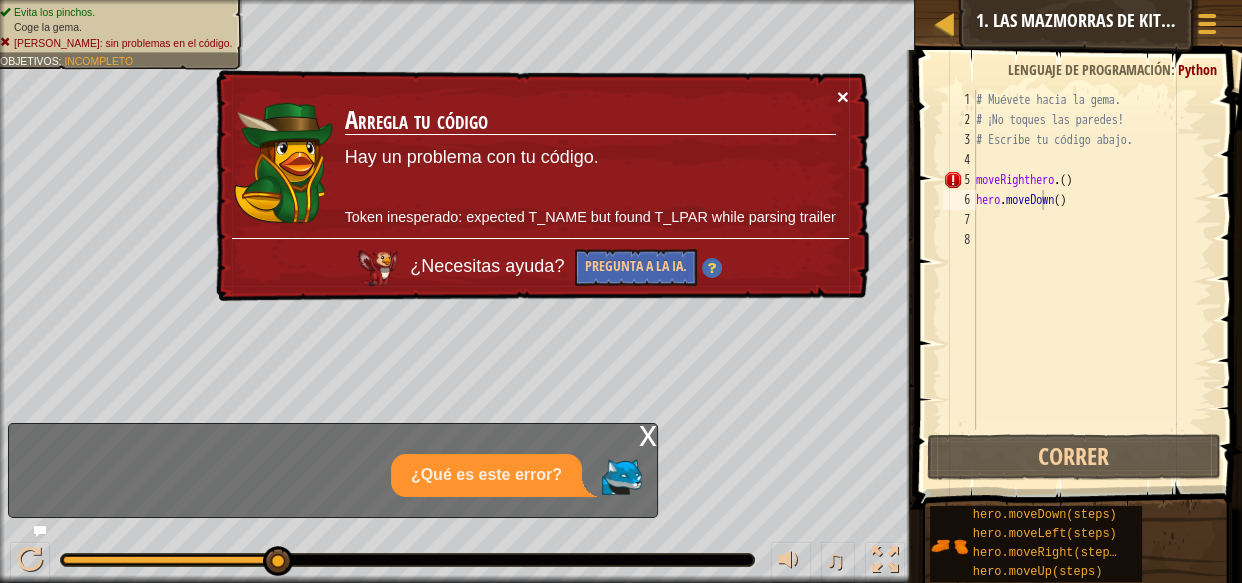 drag, startPoint x: 858, startPoint y: 81, endPoint x: 845, endPoint y: 88, distance: 14.764823 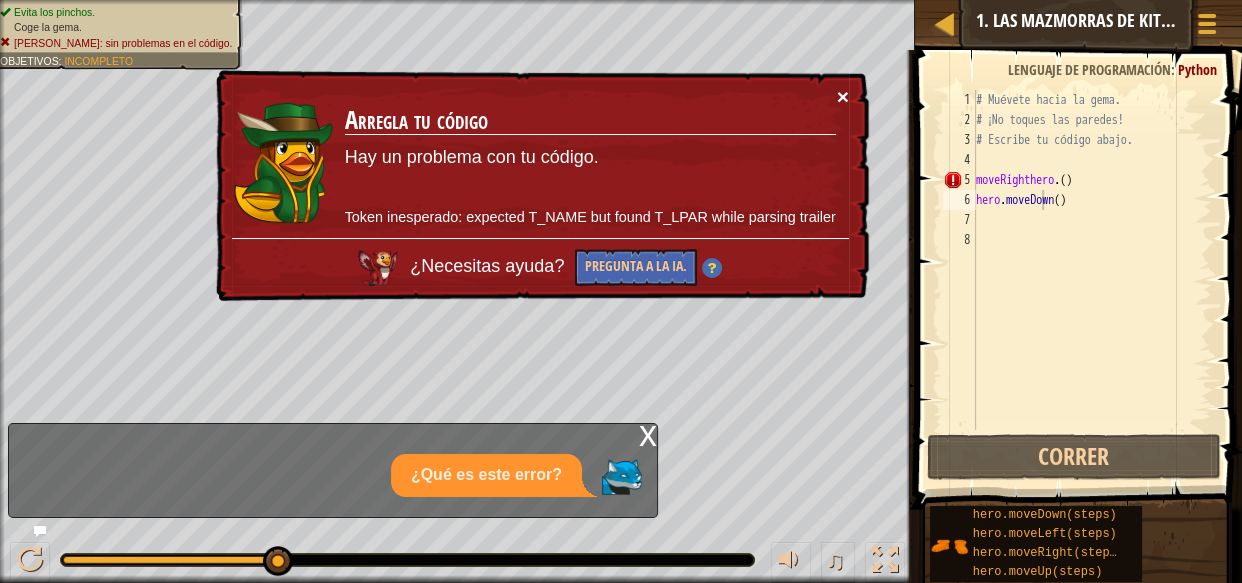 click on "× Arregla tu código Hay un problema con tu código.
Token inesperado: expected T_NAME but found T_LPAR while parsing trailer
¿Necesitas ayuda? Pregunta a la IA." at bounding box center (540, 186) 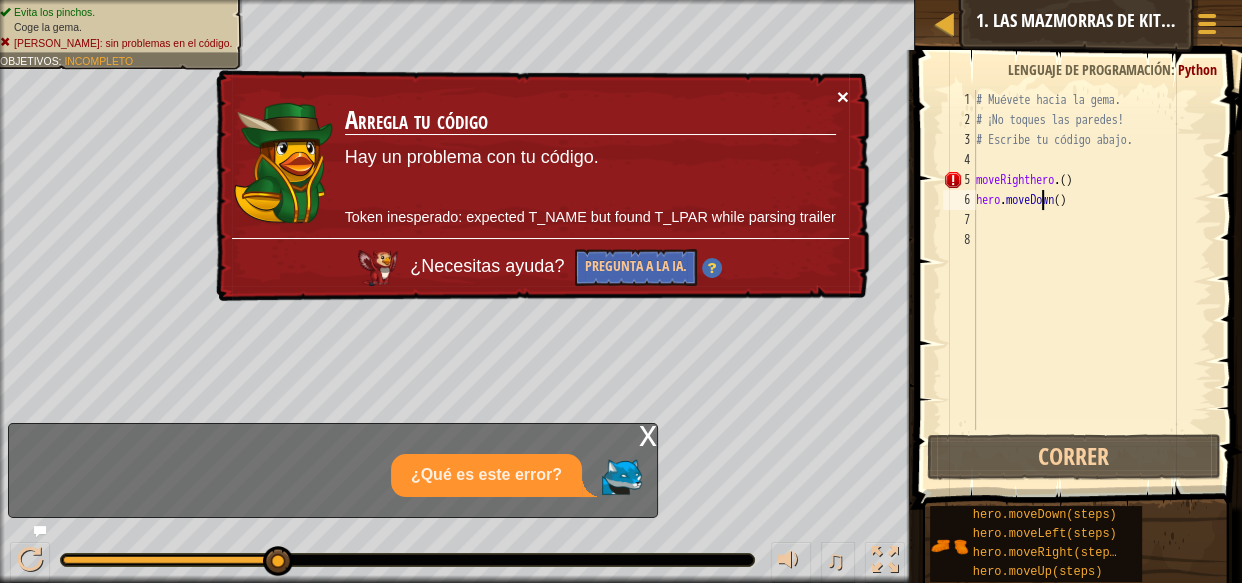 click on "×" at bounding box center [843, 96] 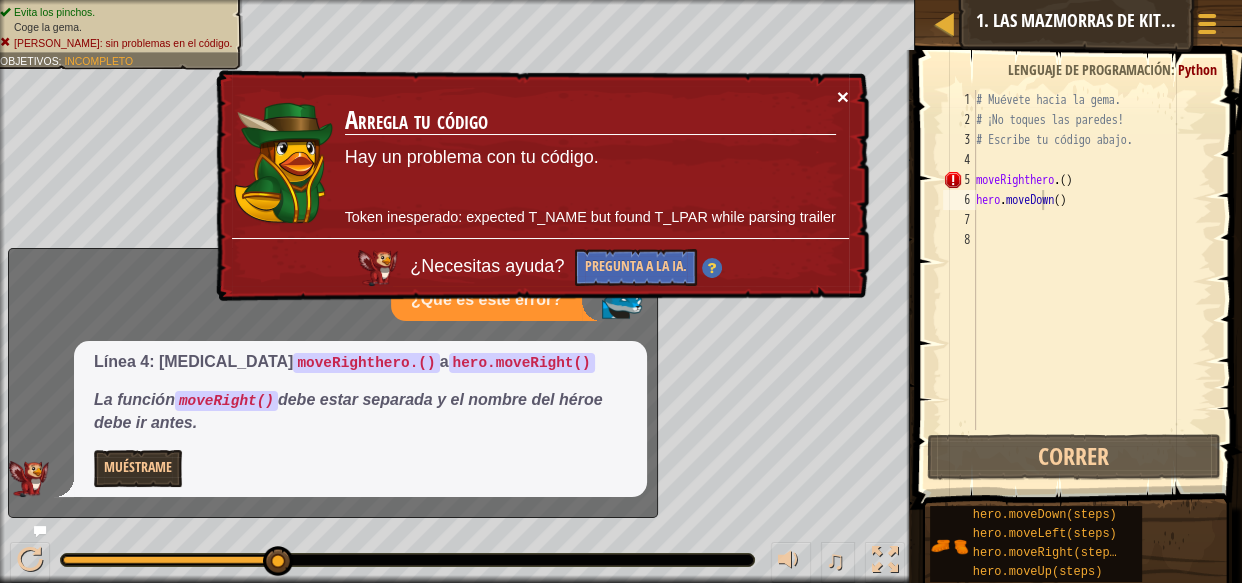 click on "×" at bounding box center (843, 96) 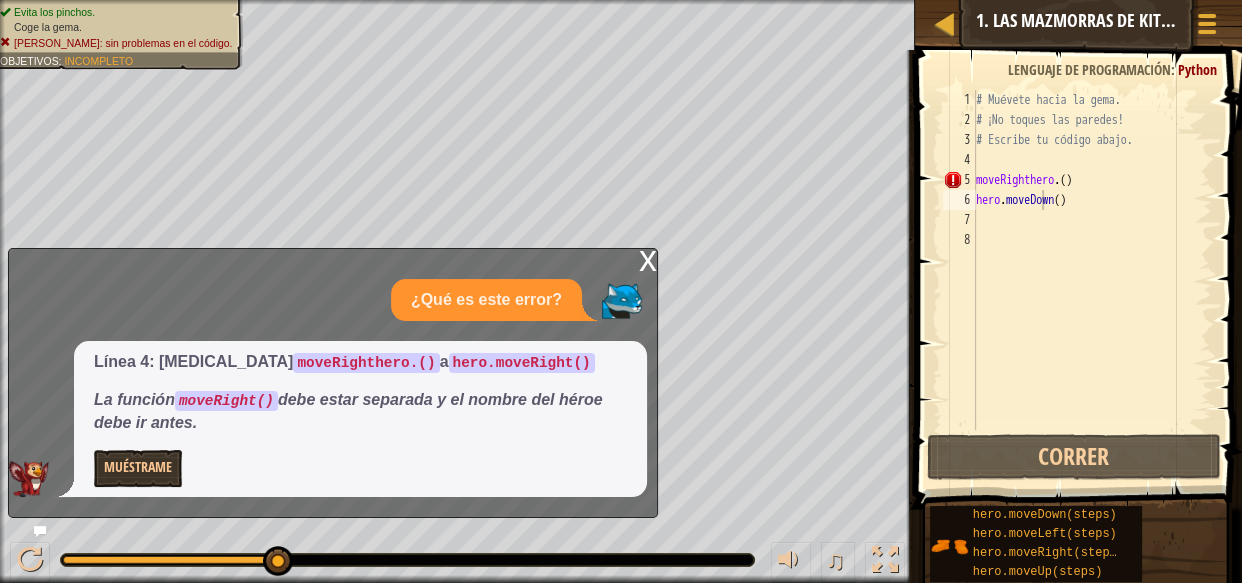 click on "x ¿Qué es este error?
Línea 4: [MEDICAL_DATA]  moveRighthero.()  a  hero.moveRight()
La función  moveRight()  debe estar separada y el nombre del héroe debe ir antes.
Muéstrame" at bounding box center (333, 383) 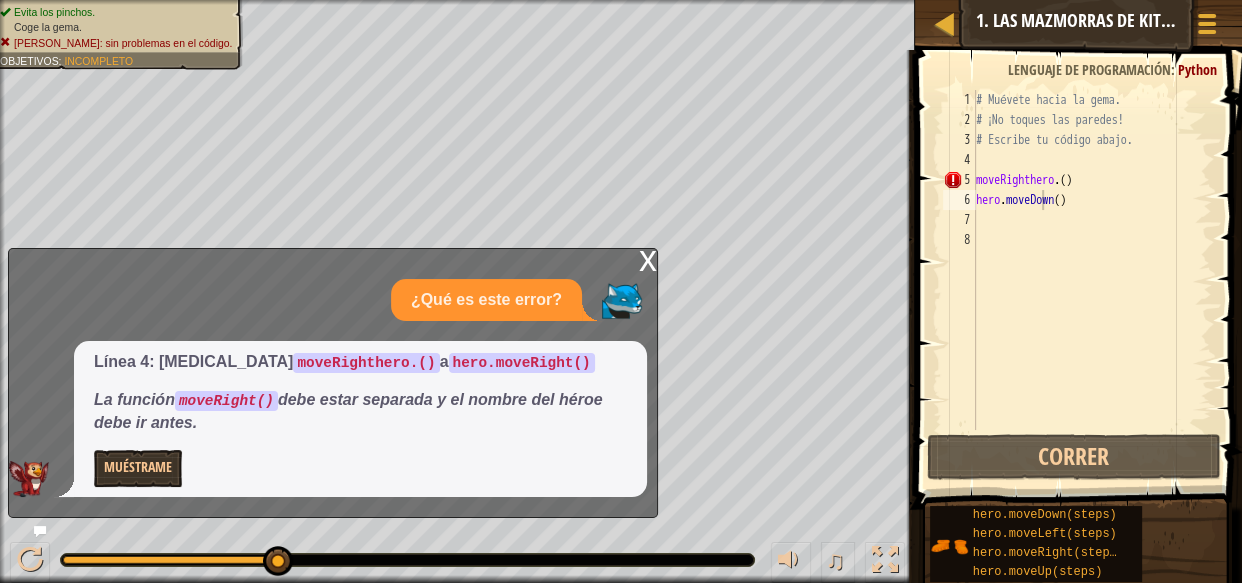 click on "x" at bounding box center [648, 259] 